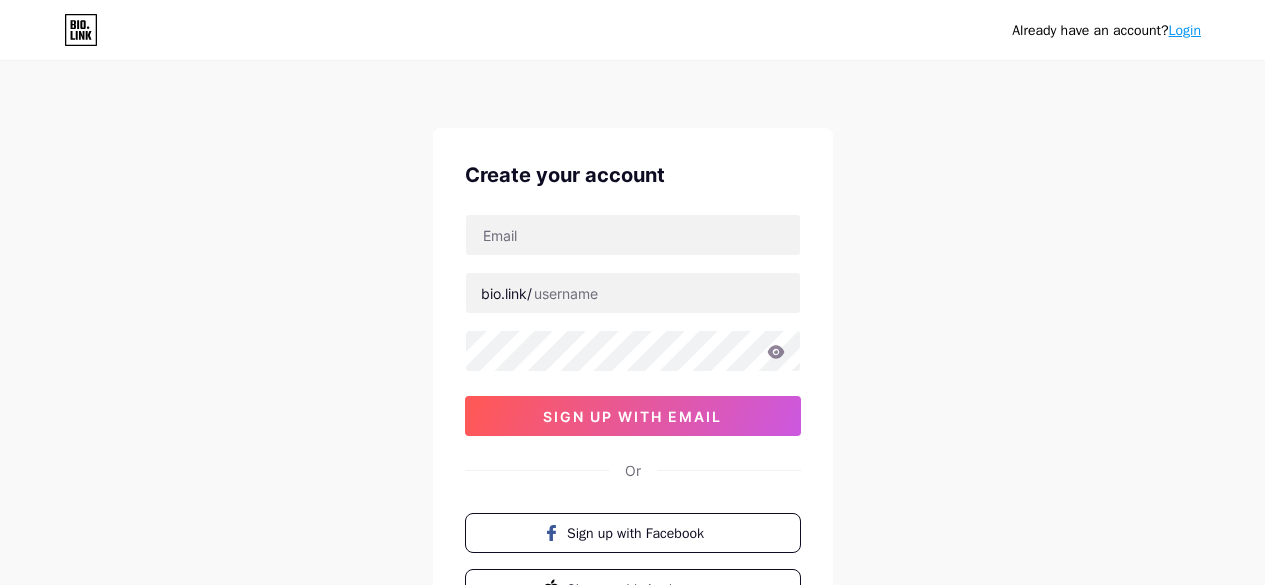 scroll, scrollTop: 0, scrollLeft: 0, axis: both 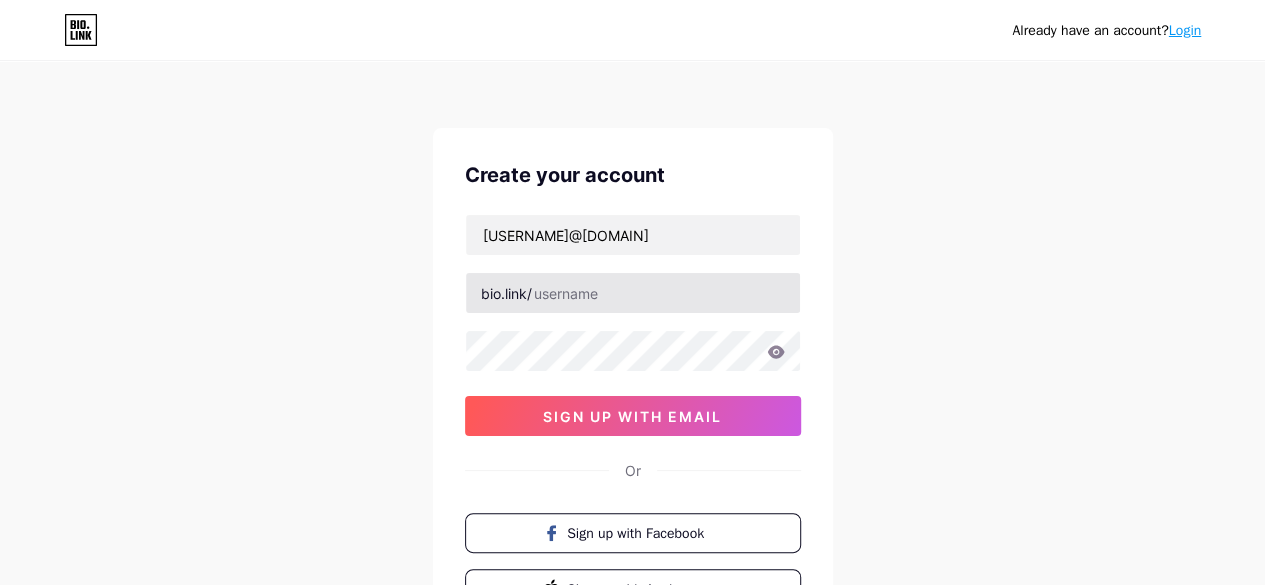 type on "[USERNAME]@[DOMAIN]" 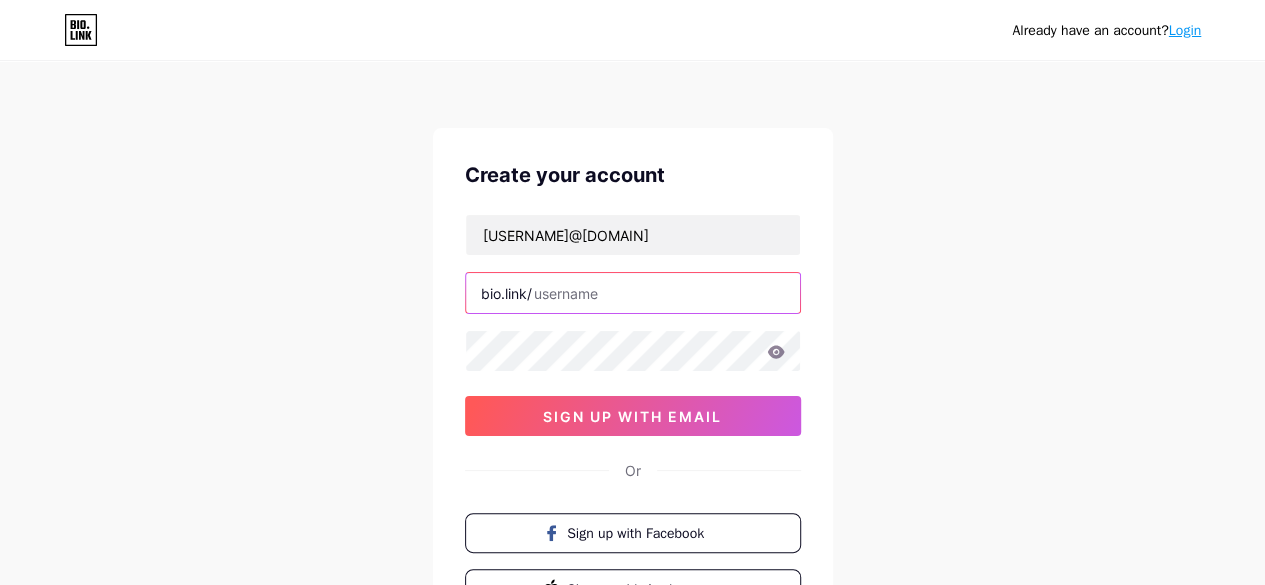 click at bounding box center (633, 293) 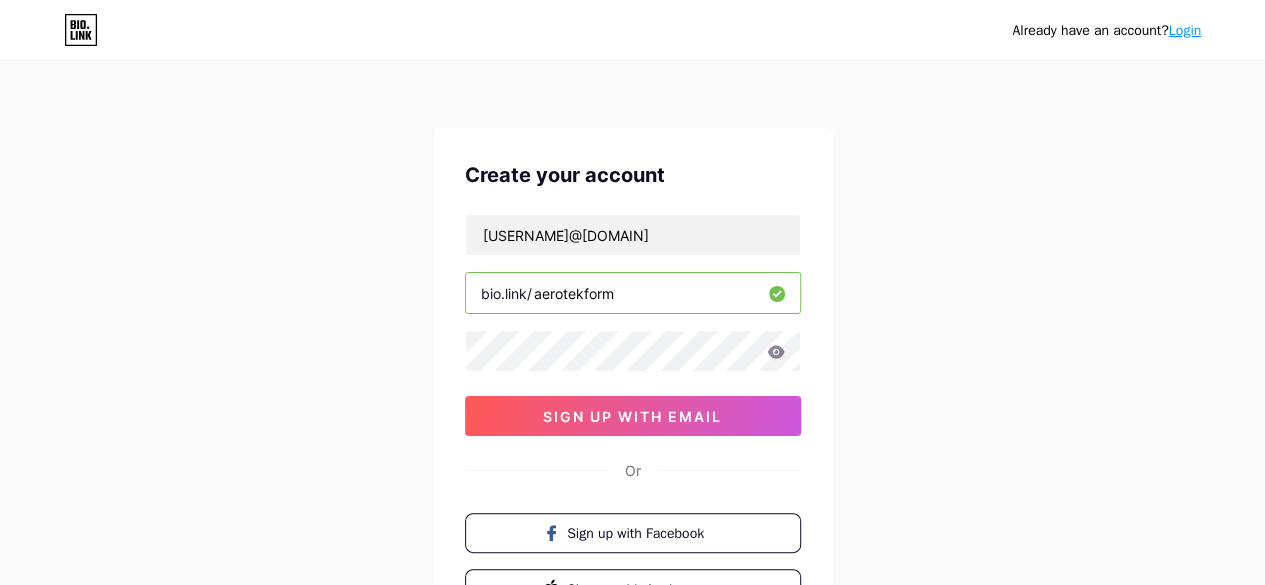 type on "aerotekform" 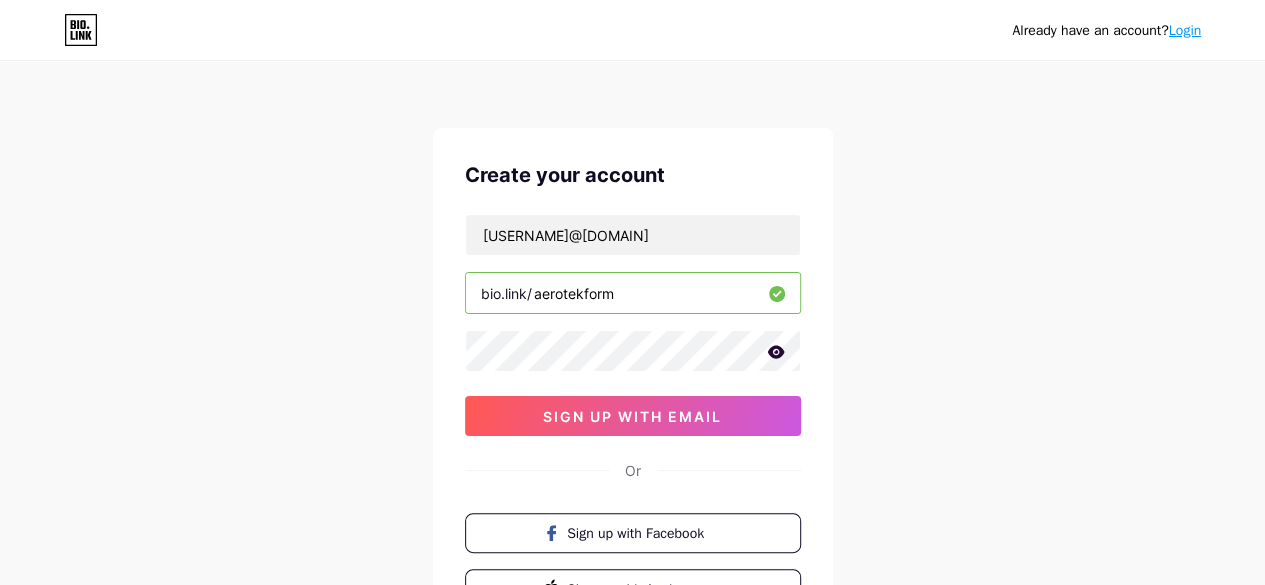 click at bounding box center [776, 352] 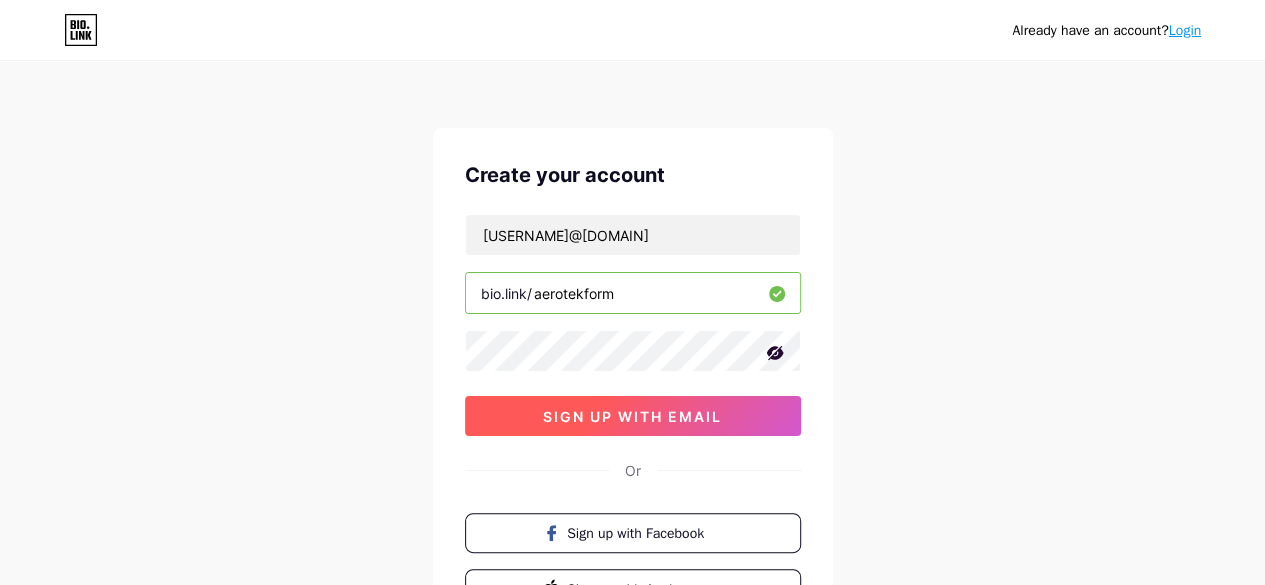 click on "sign up with email" at bounding box center (632, 416) 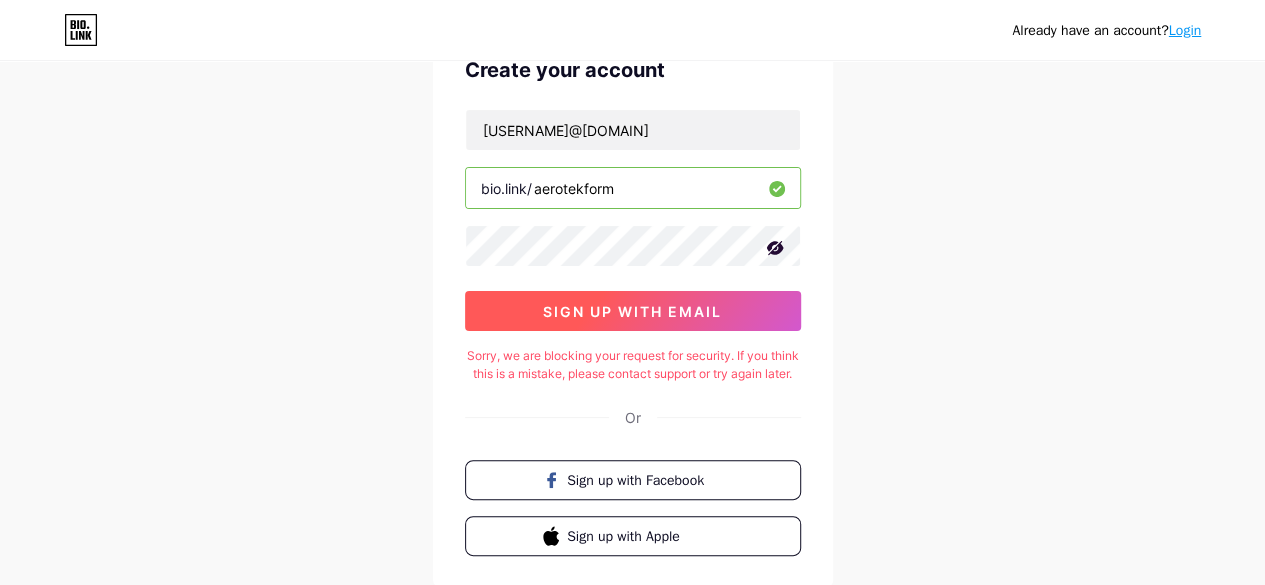 scroll, scrollTop: 99, scrollLeft: 0, axis: vertical 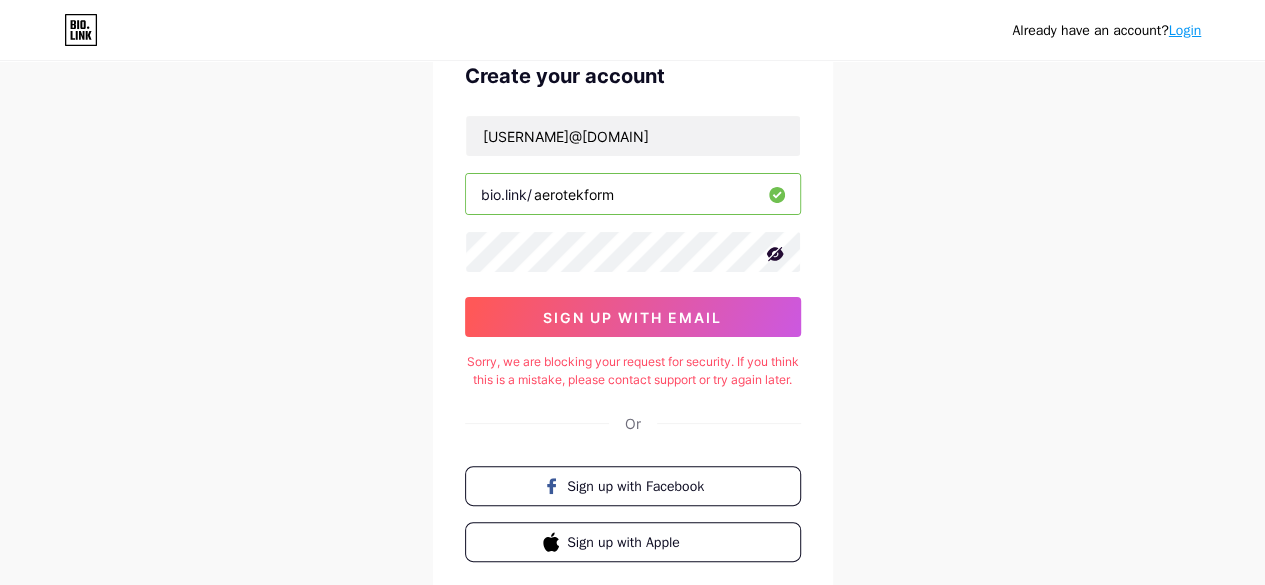 click on "Sorry, we are blocking your request for security. If you think this is a mistake, please contact support or try again later." at bounding box center (633, 371) 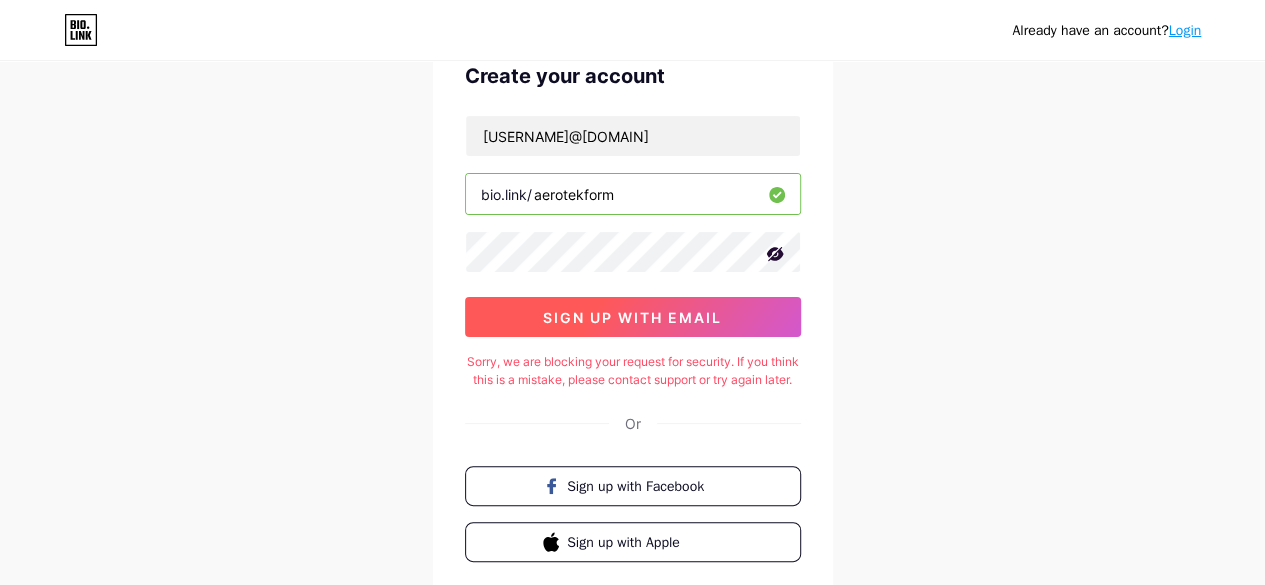 click on "sign up with email" at bounding box center [632, 317] 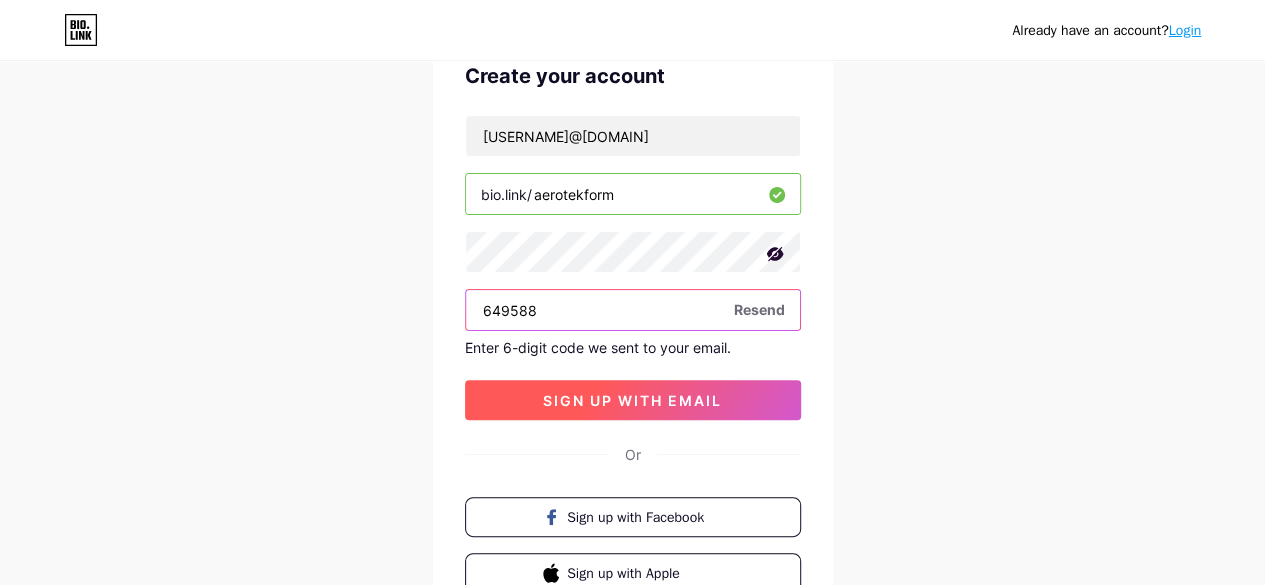 type on "649588" 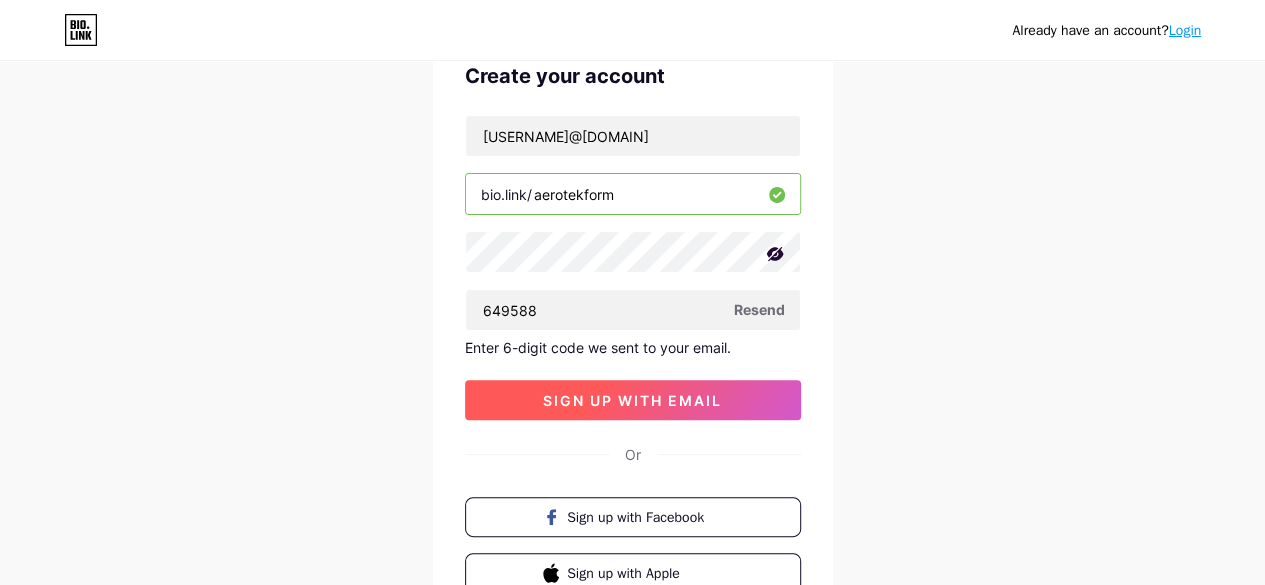 click on "sign up with email" at bounding box center (633, 400) 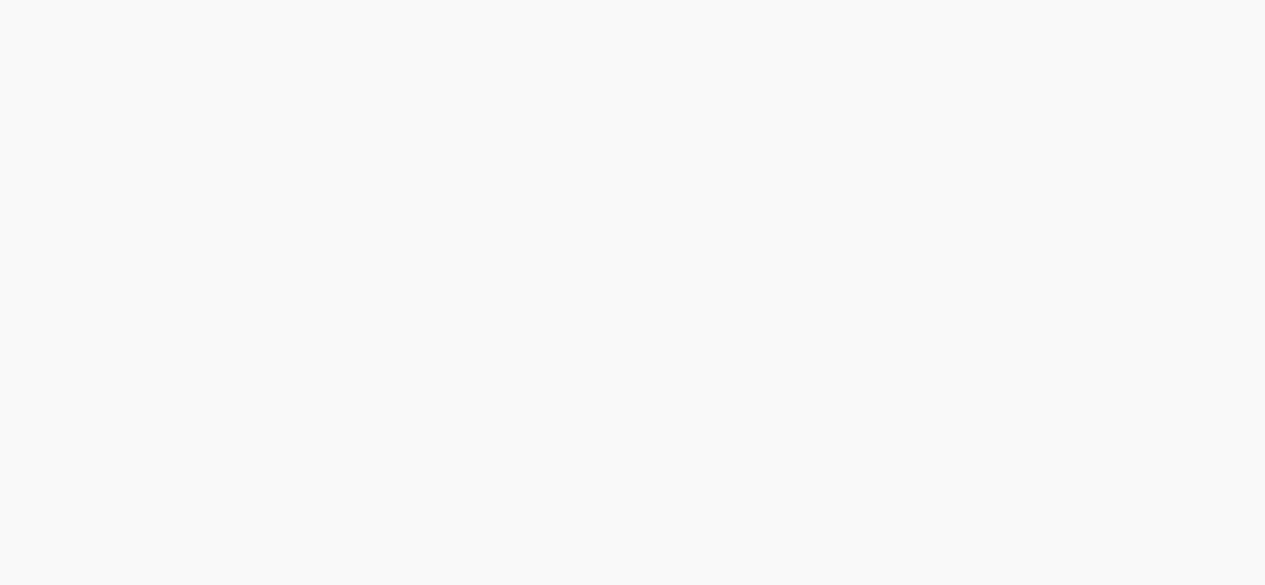 scroll, scrollTop: 0, scrollLeft: 0, axis: both 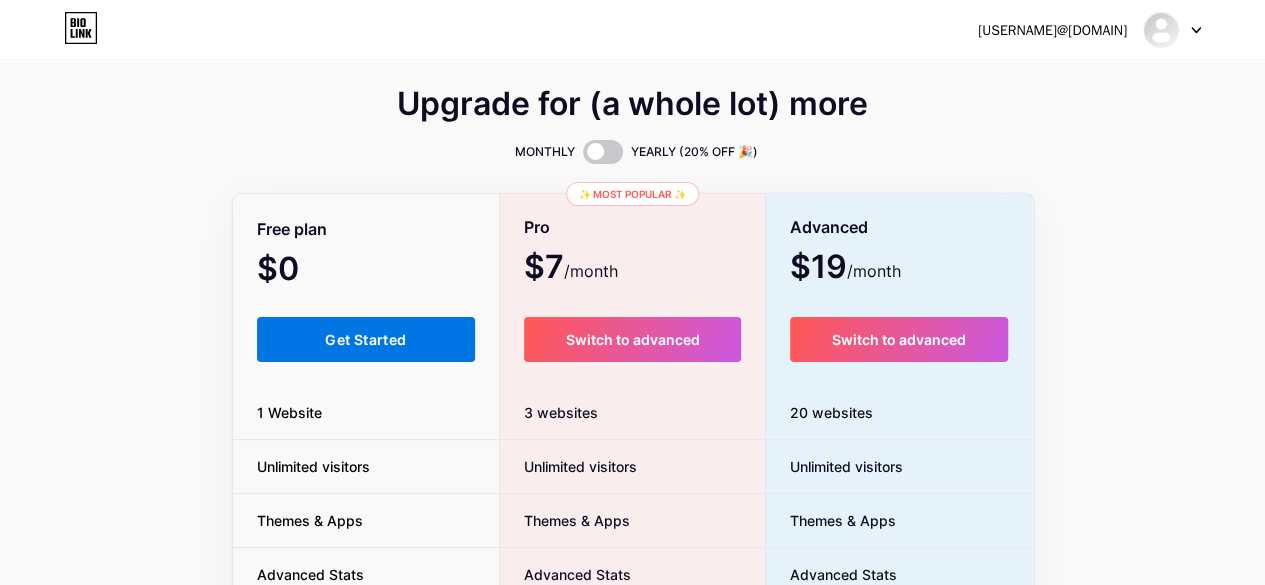click on "Get Started" at bounding box center (365, 339) 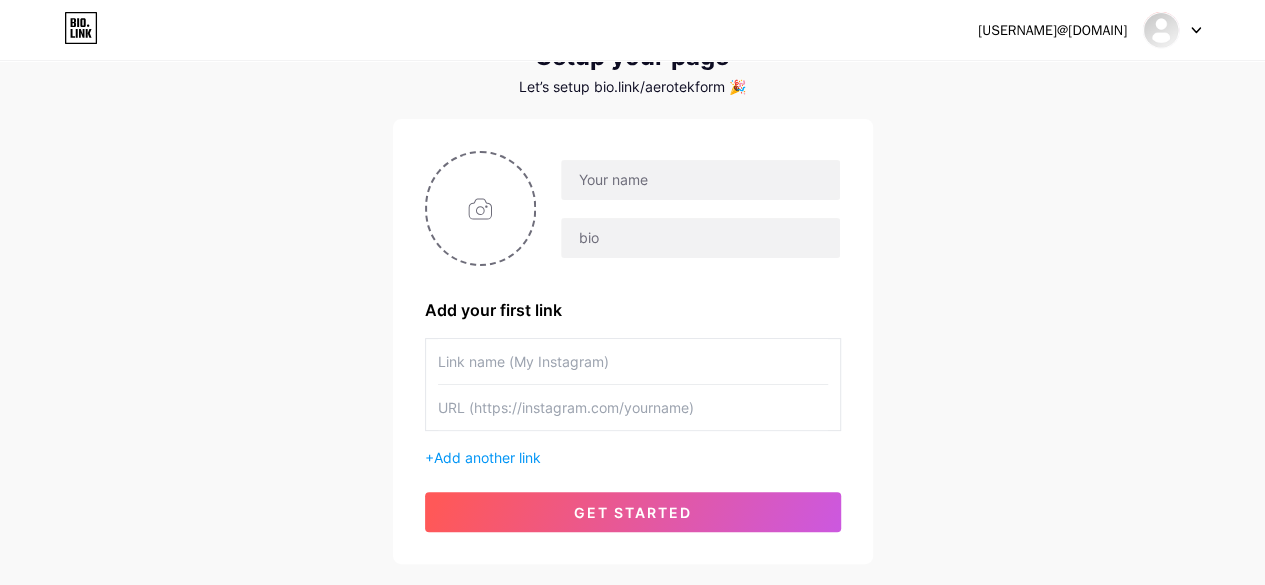scroll, scrollTop: 79, scrollLeft: 0, axis: vertical 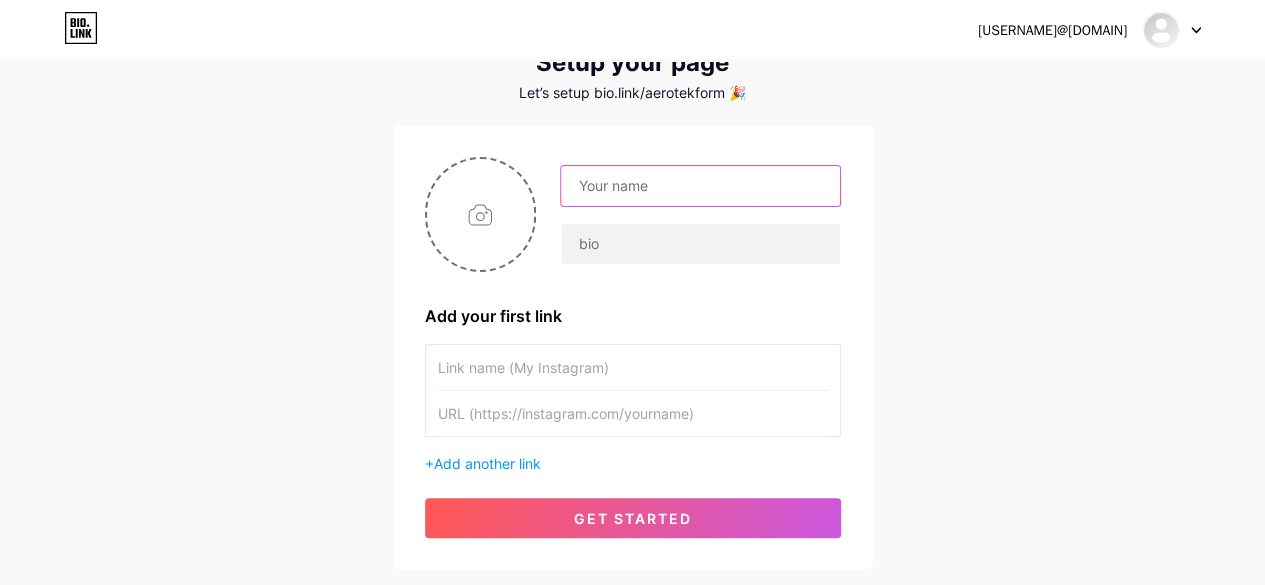 click at bounding box center (700, 186) 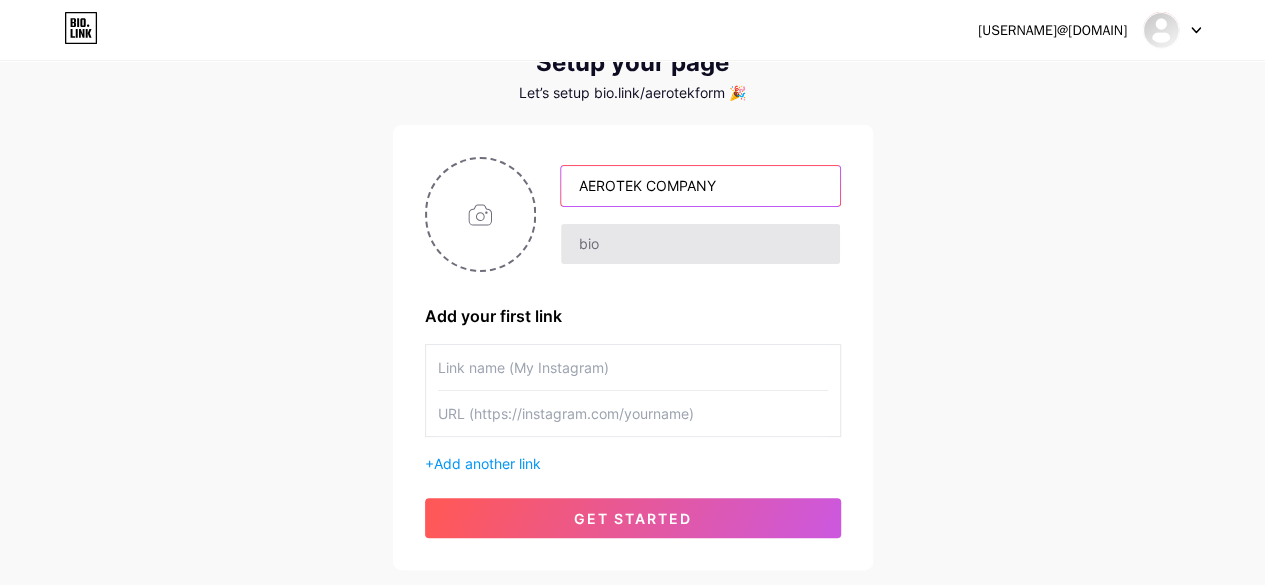 type on "AEROTEK COMPANY" 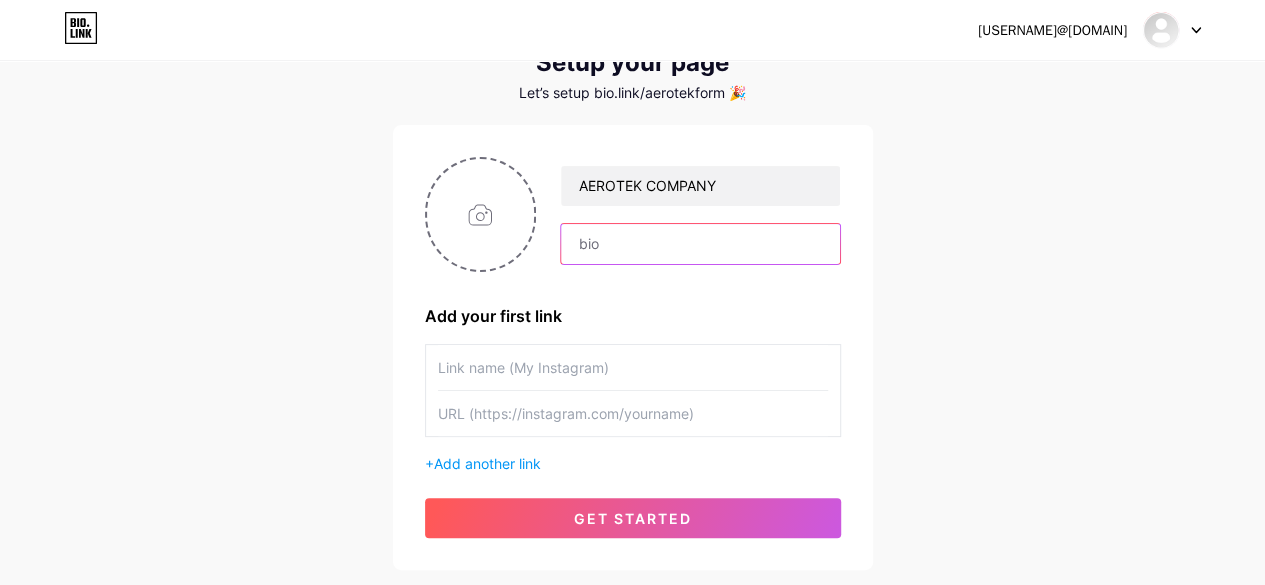click at bounding box center (700, 244) 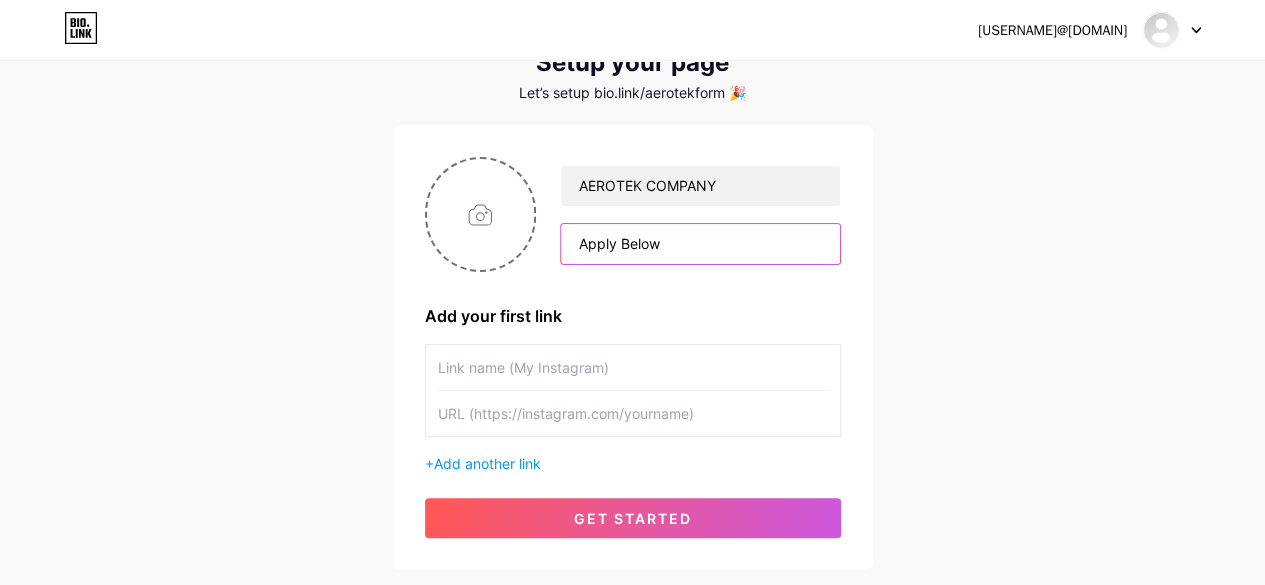 type on "Apply Below" 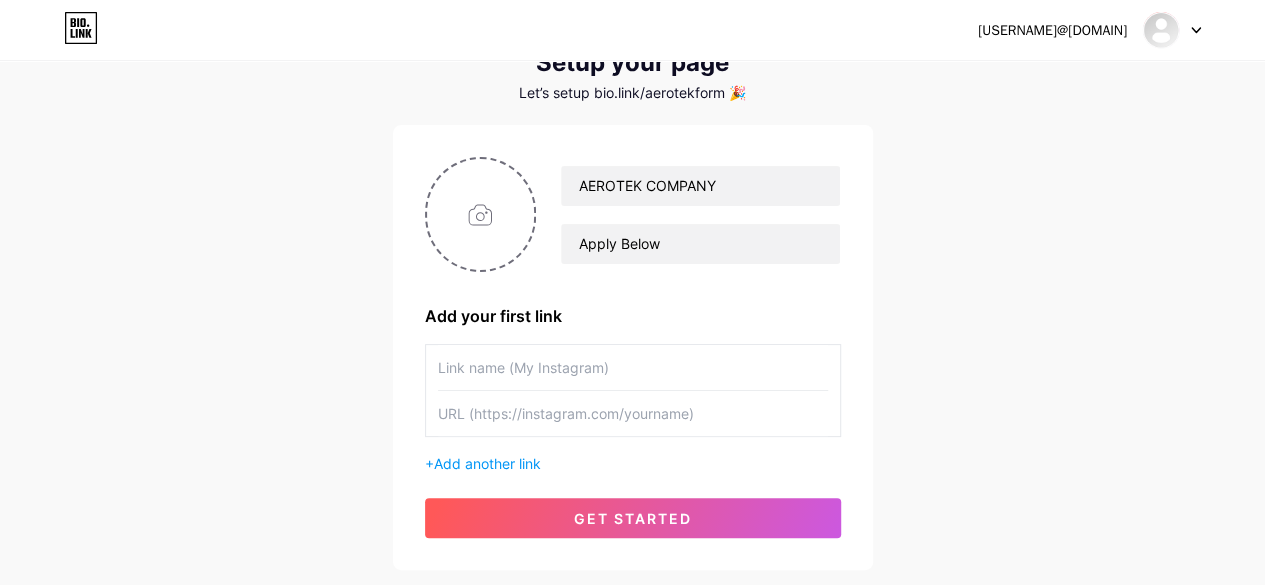click at bounding box center (633, 367) 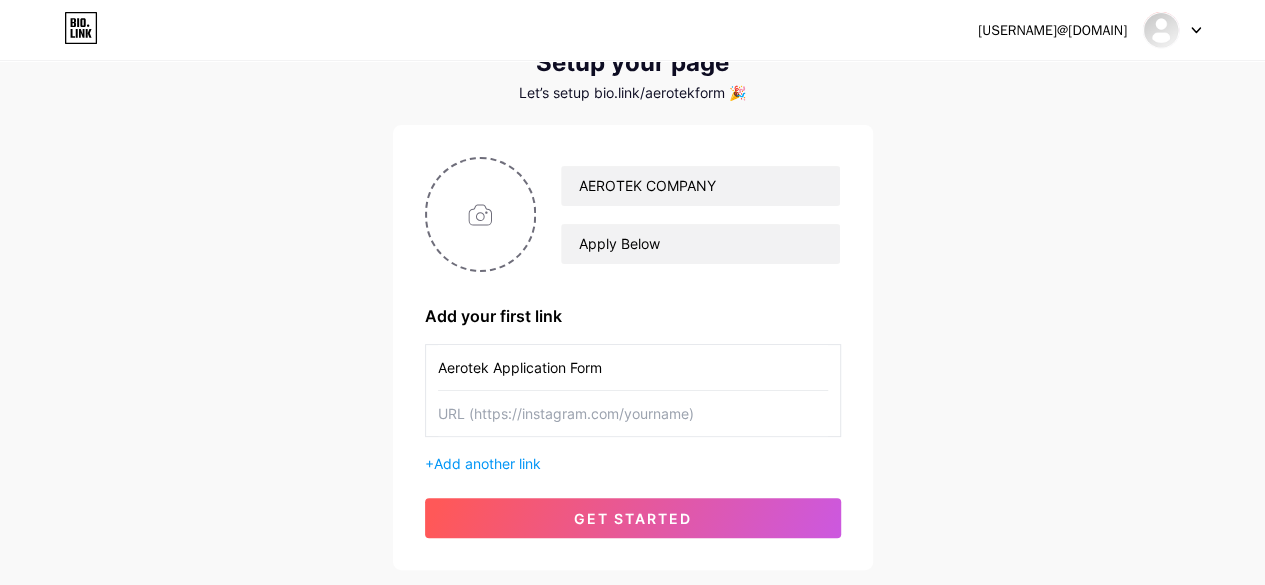 type on "Aerotek Application Form" 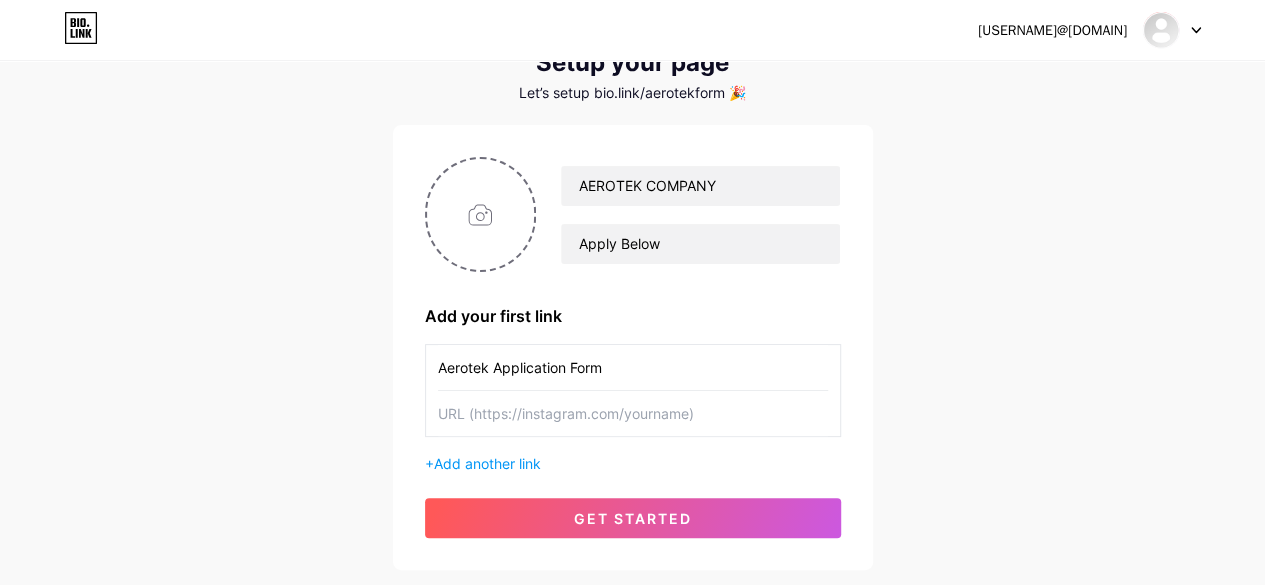 paste on "https://forms.gle/VJyDaXPyUnZiyvmt5" 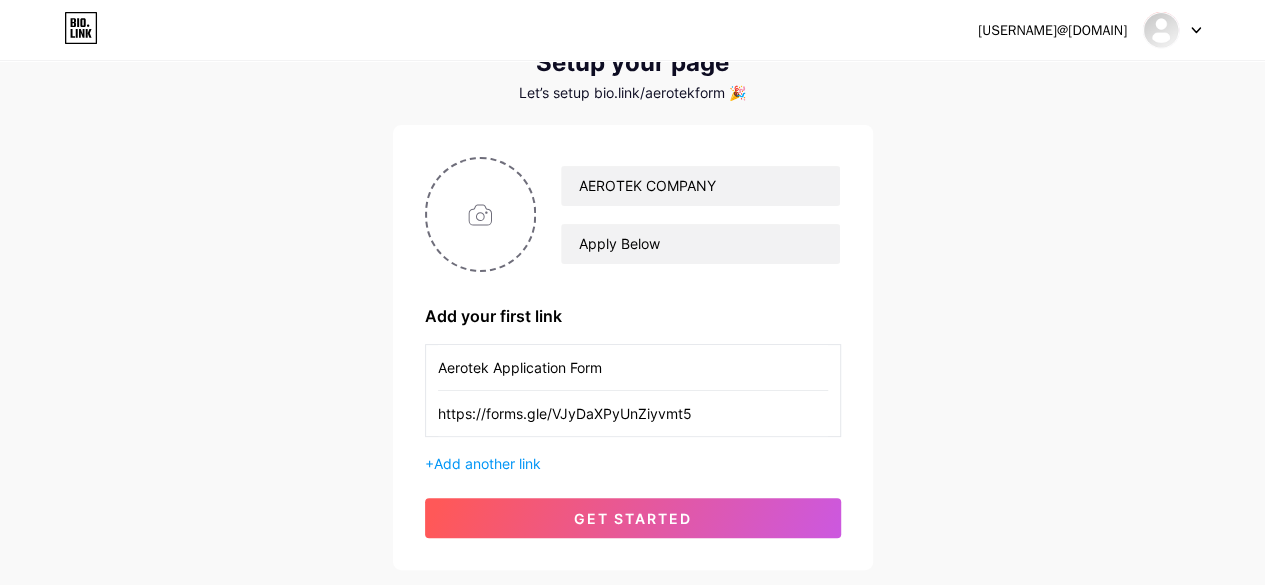type on "https://forms.gle/VJyDaXPyUnZiyvmt5" 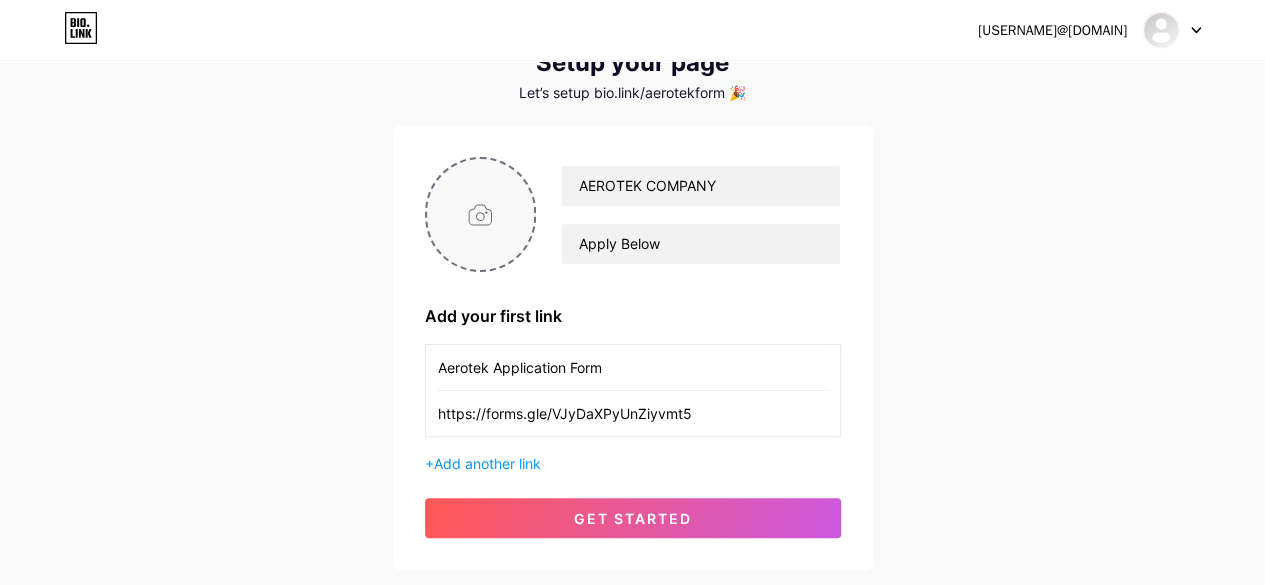 click at bounding box center [481, 214] 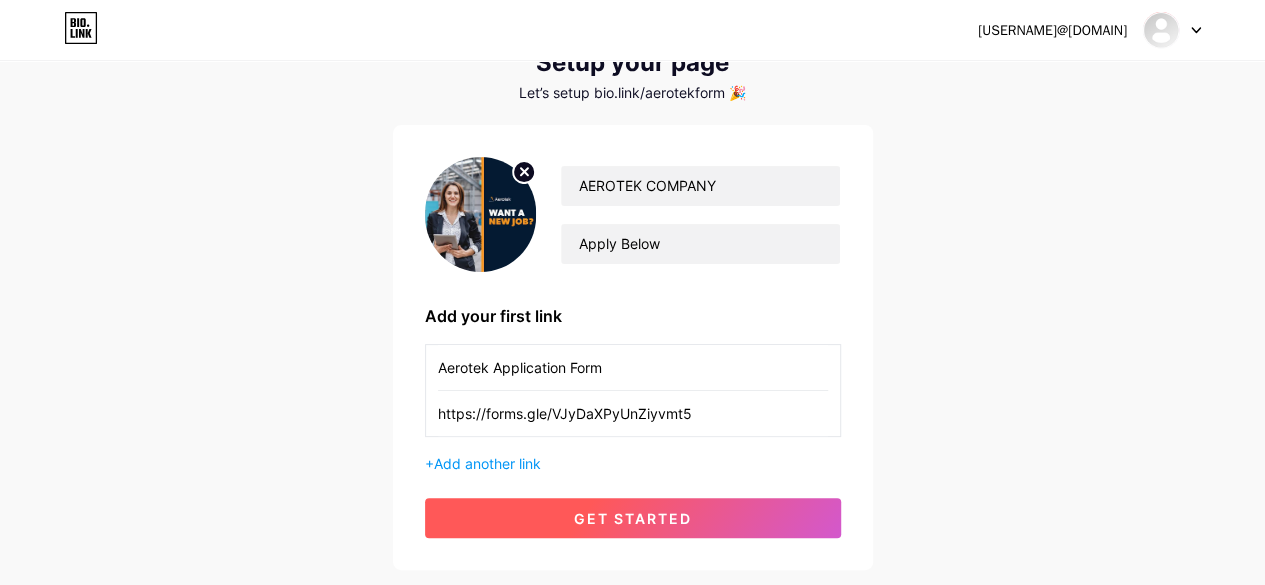 click on "get started" at bounding box center [633, 518] 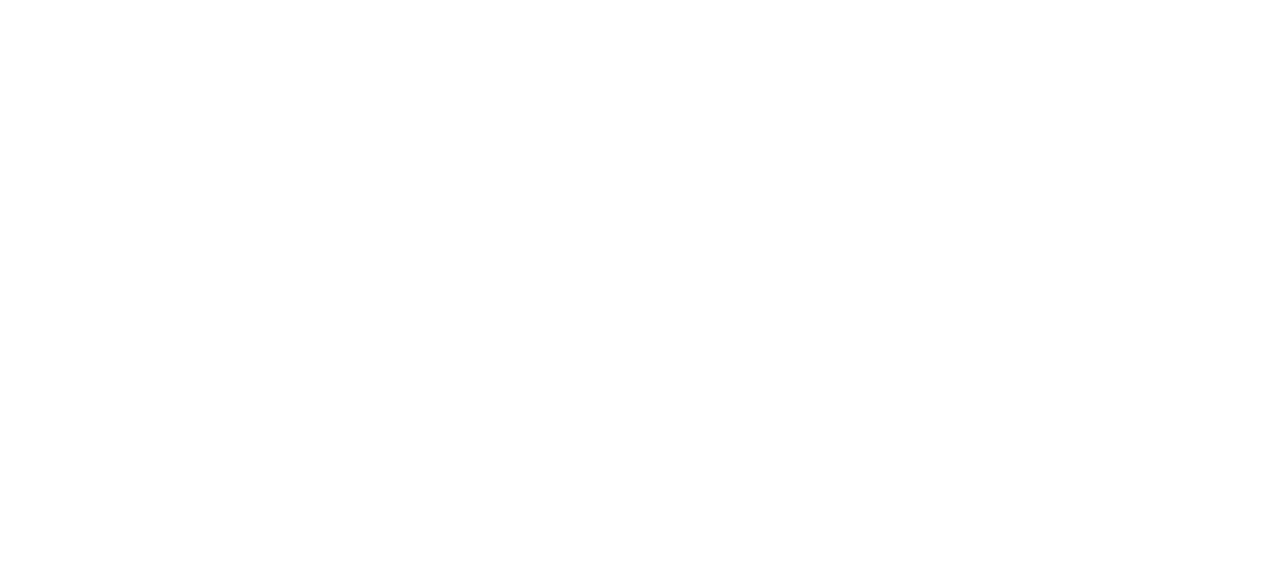 scroll, scrollTop: 0, scrollLeft: 0, axis: both 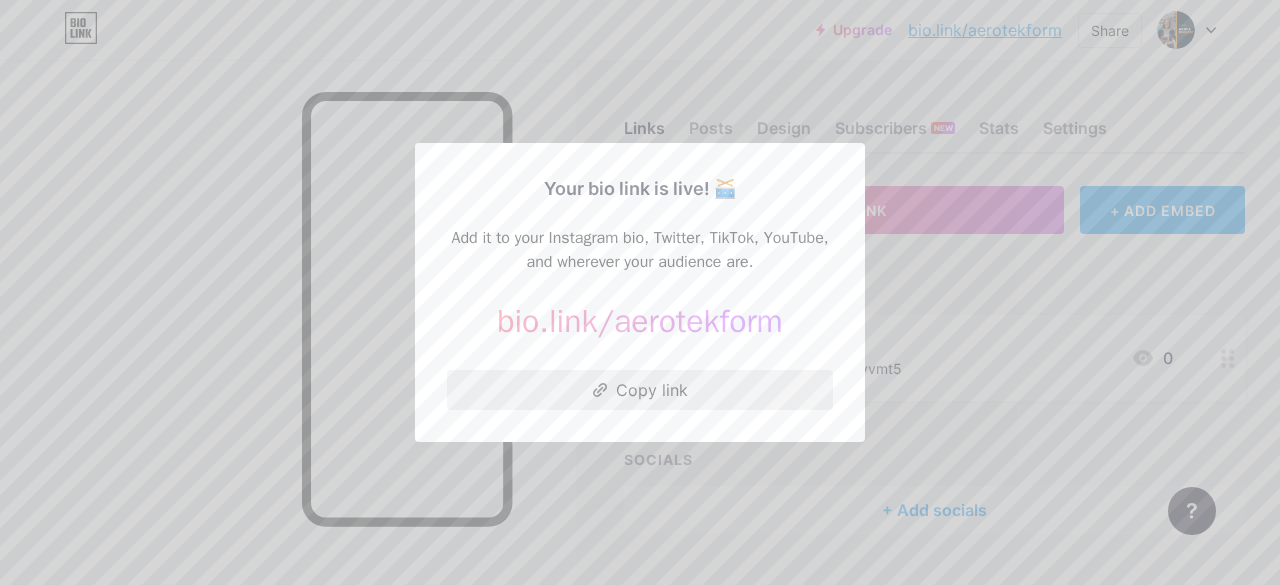 click on "Copy link" at bounding box center [640, 390] 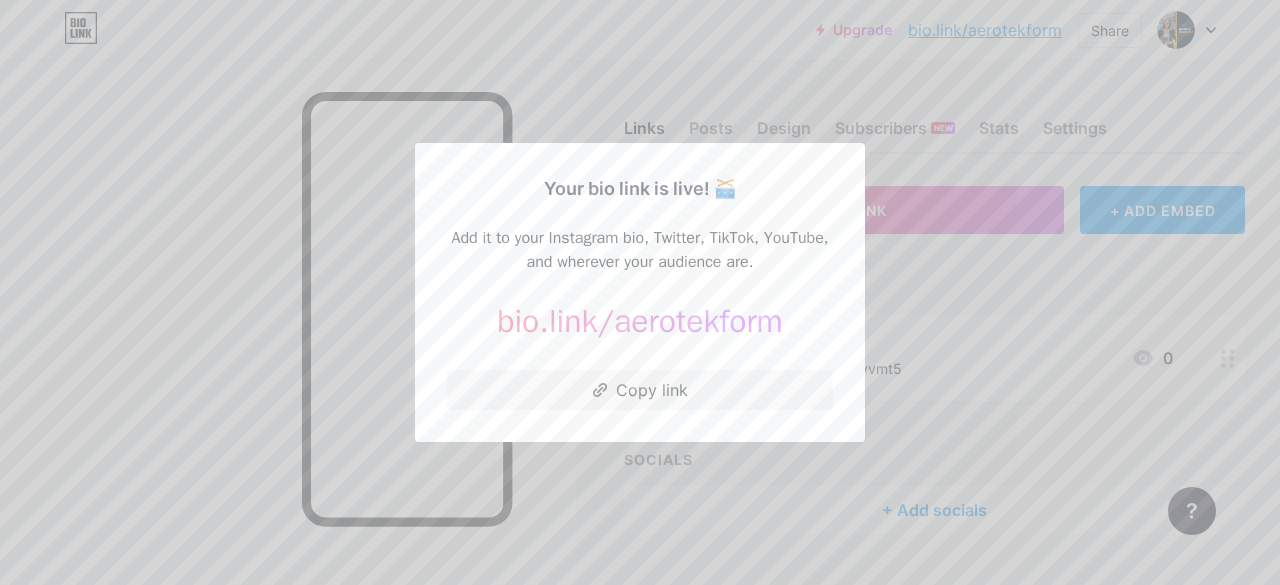 click at bounding box center [640, 292] 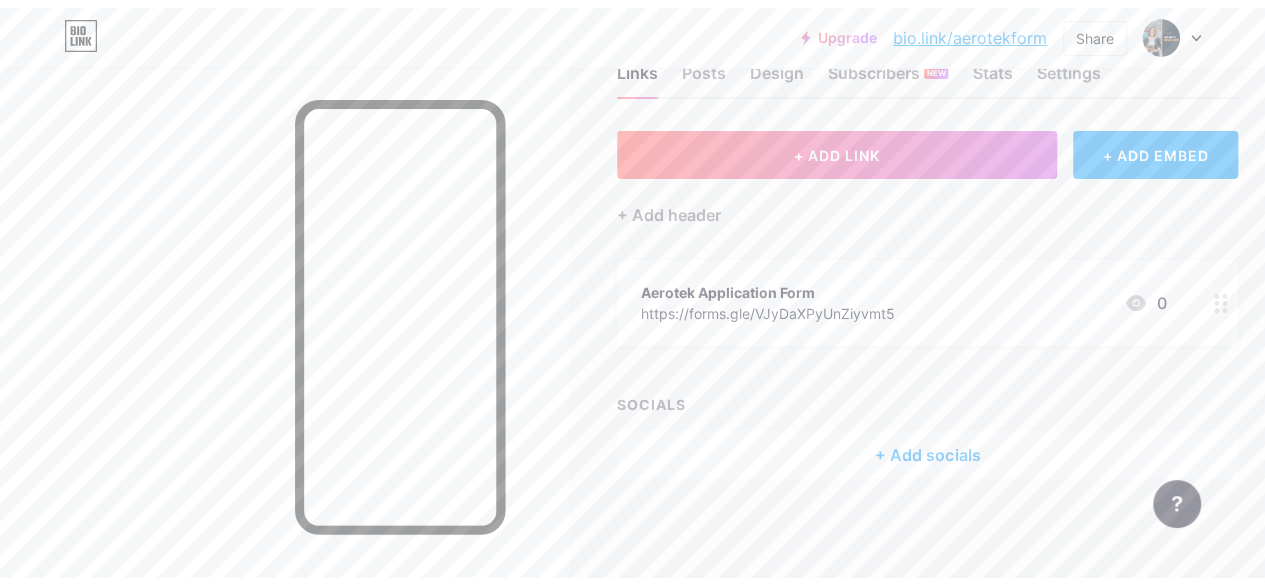 scroll, scrollTop: 0, scrollLeft: 0, axis: both 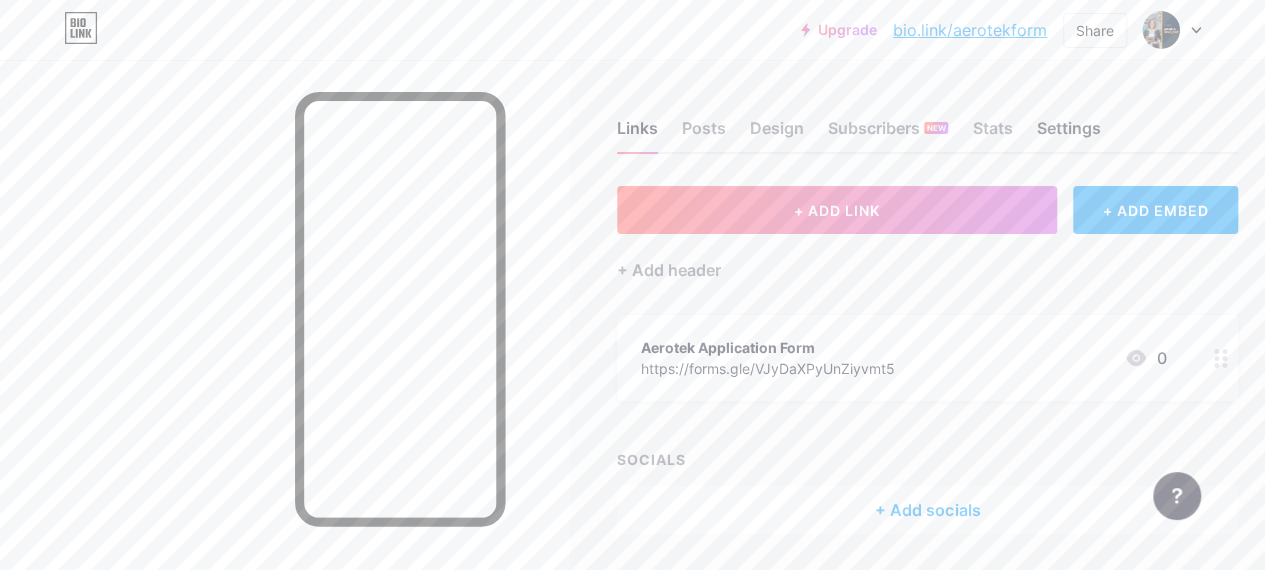 click on "Settings" at bounding box center [1068, 134] 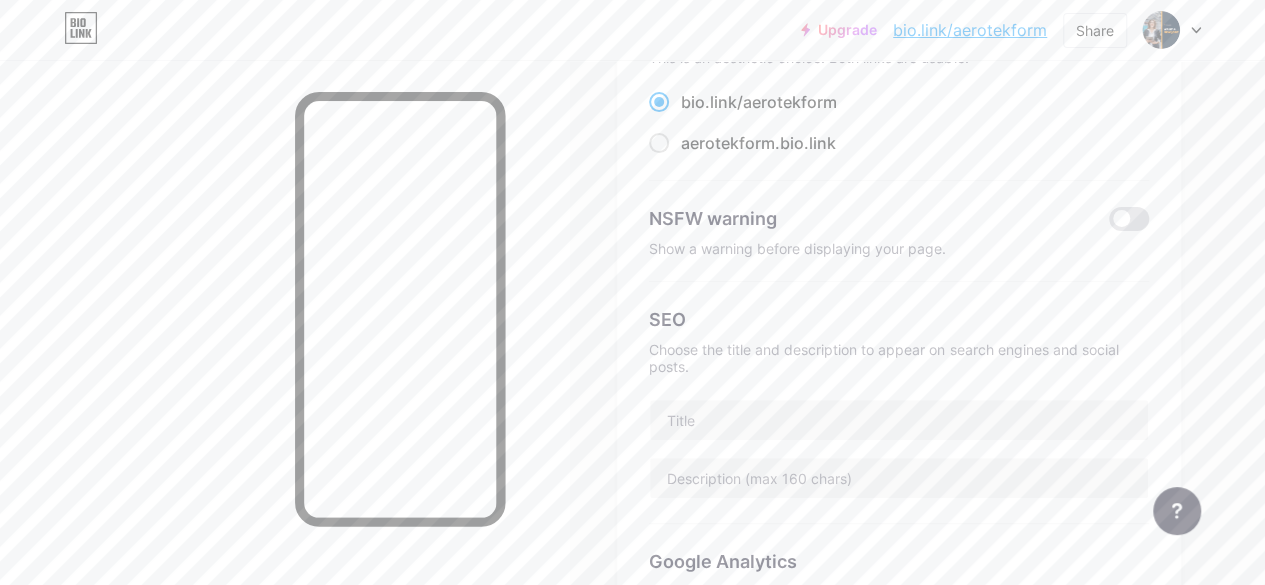 scroll, scrollTop: 0, scrollLeft: 0, axis: both 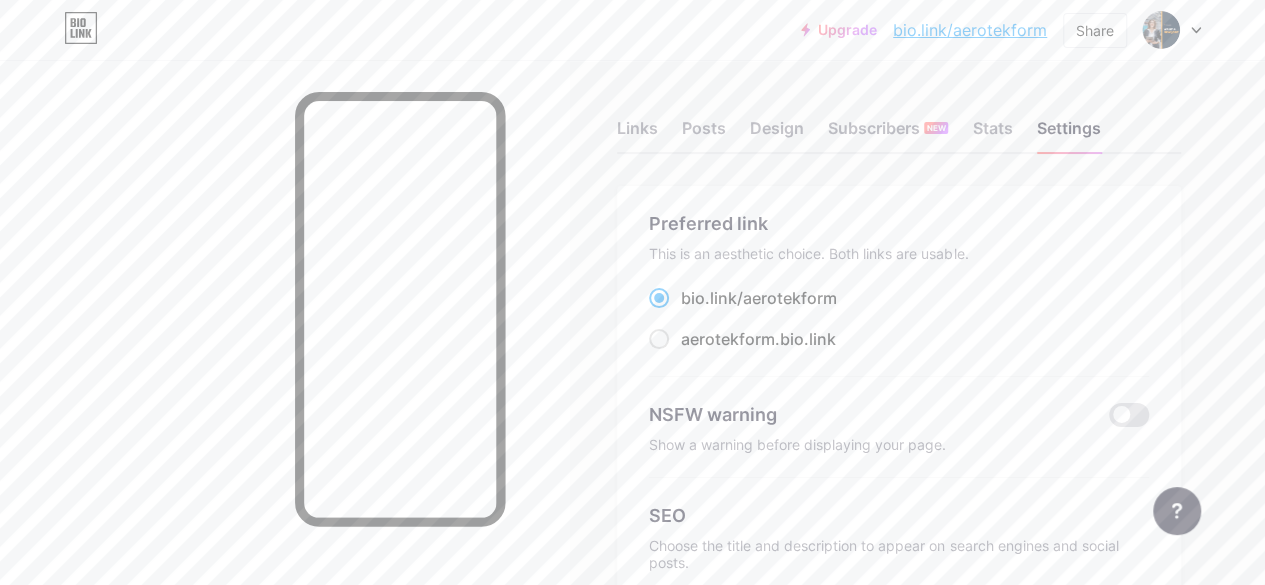 click at bounding box center (1196, 30) 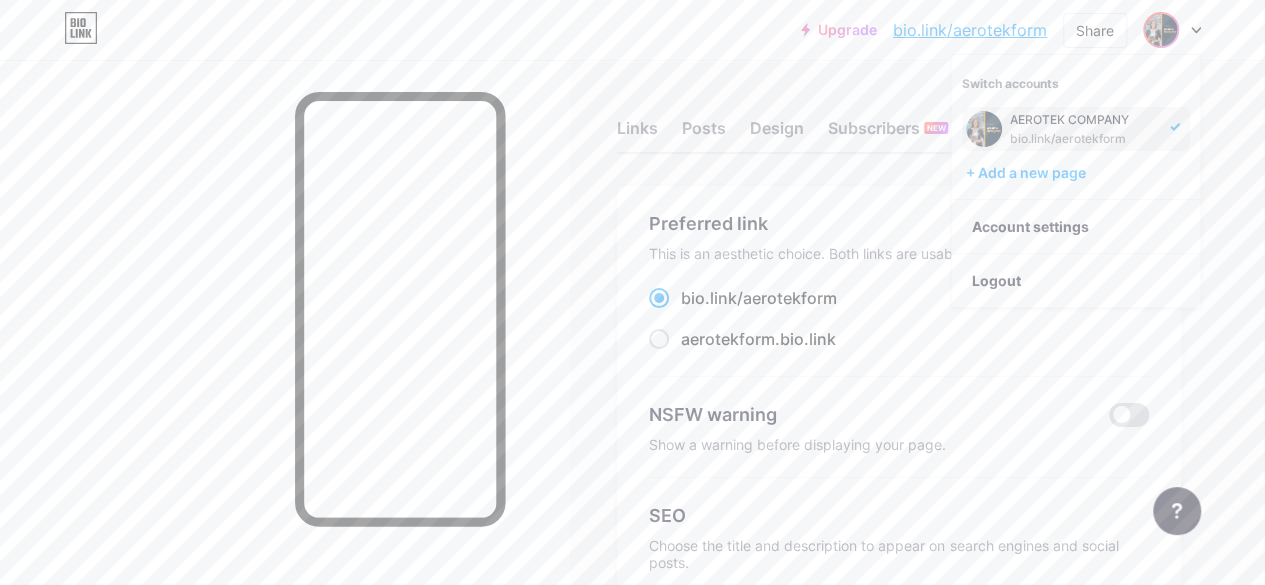 click at bounding box center [1196, 30] 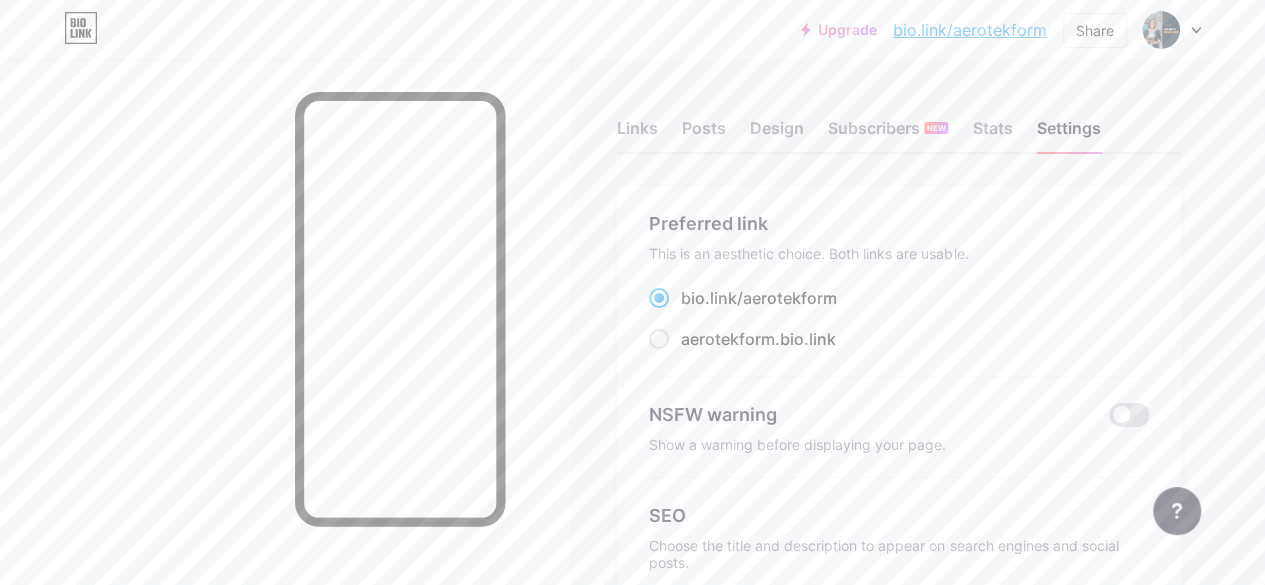 click at bounding box center (1196, 30) 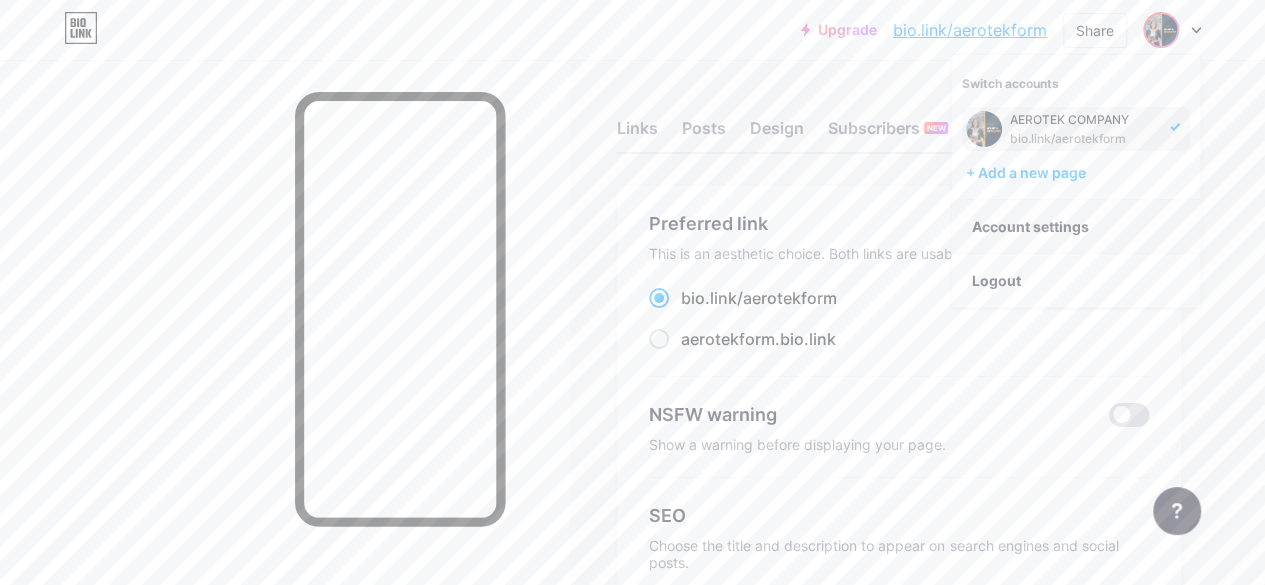 click on "Account settings" at bounding box center (1076, 227) 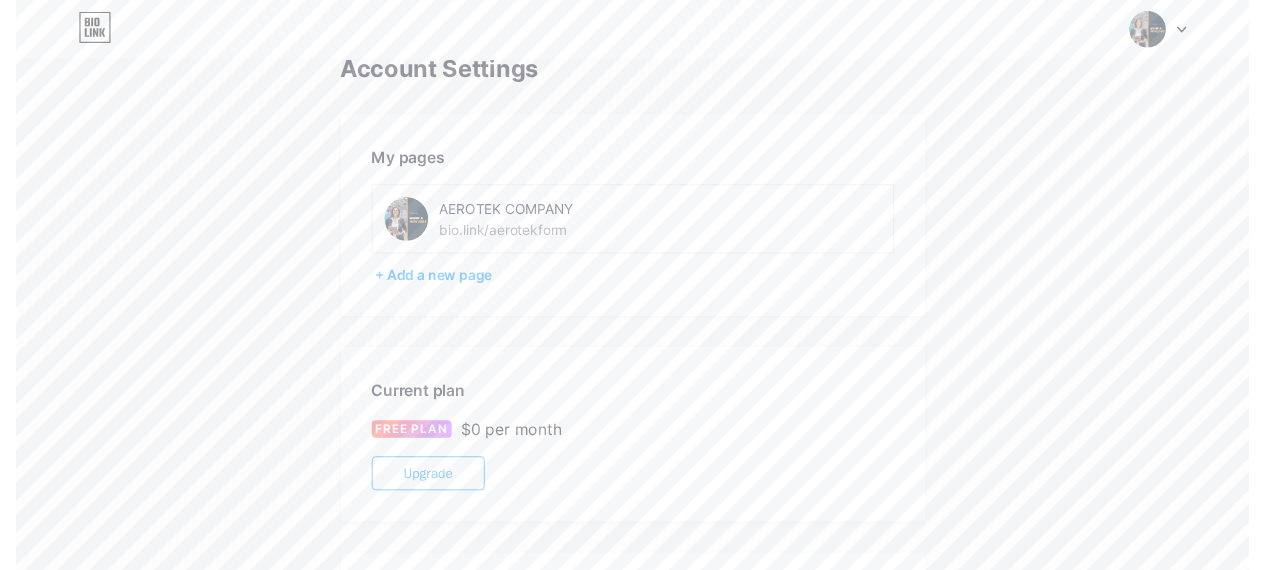 scroll, scrollTop: 0, scrollLeft: 0, axis: both 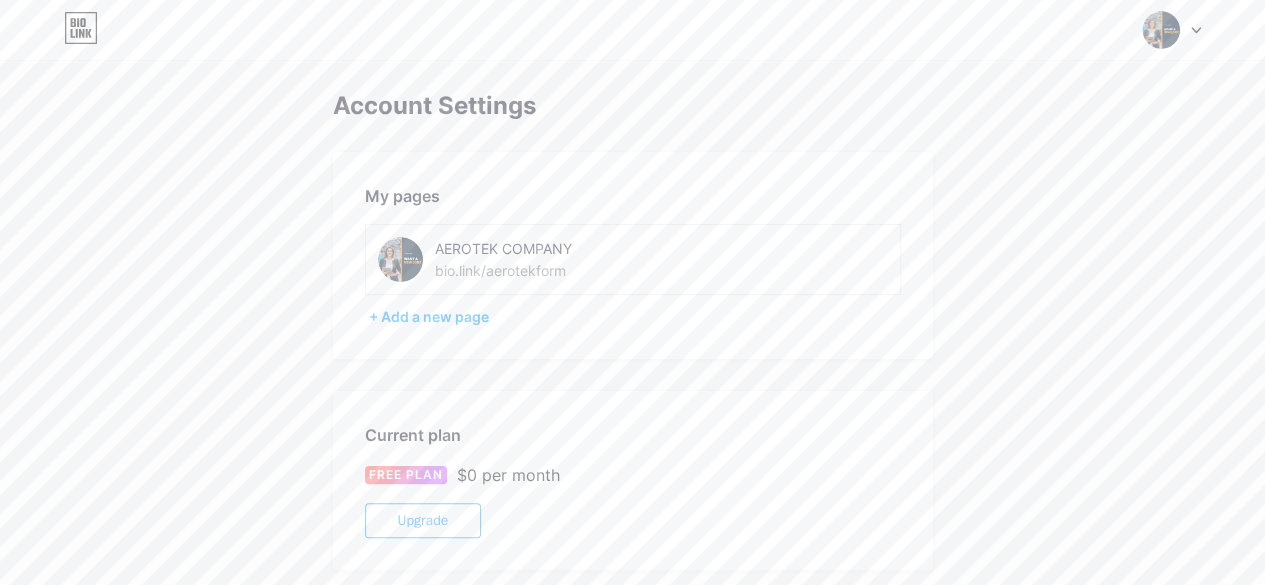 click at bounding box center [1172, 30] 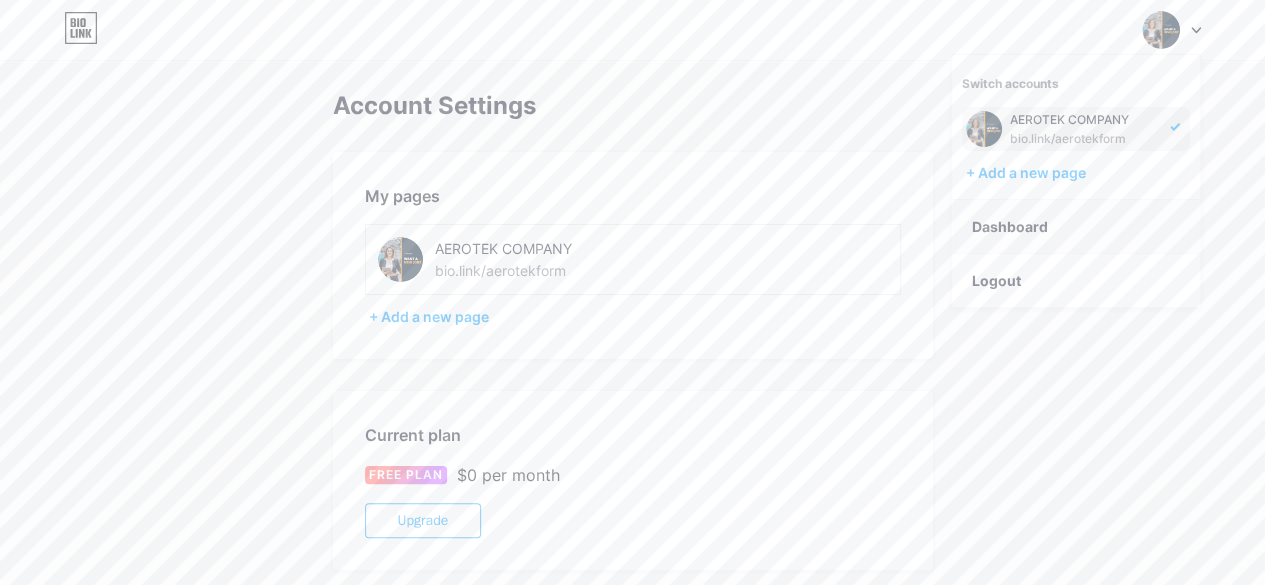 click on "Dashboard" at bounding box center [1076, 227] 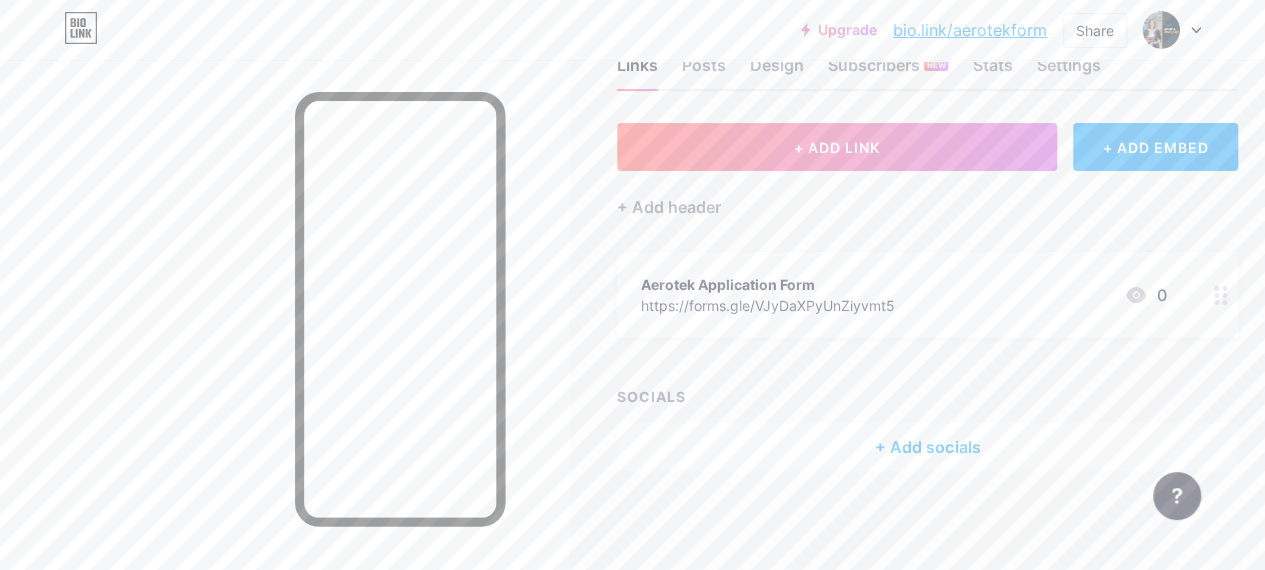 scroll, scrollTop: 0, scrollLeft: 0, axis: both 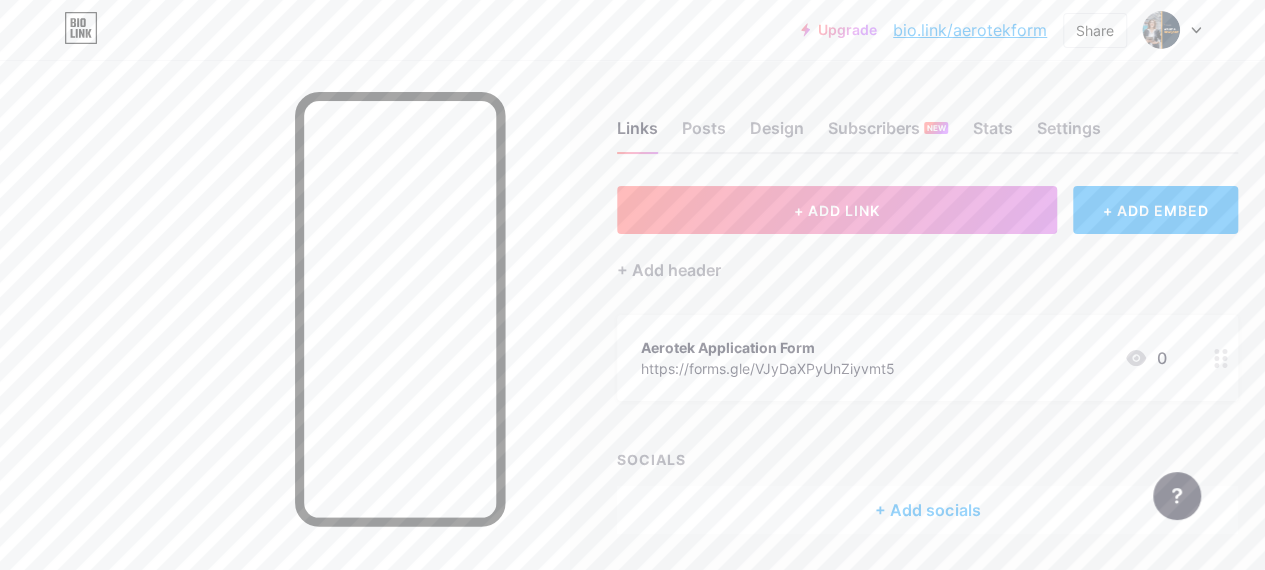 click on "Links
Posts
Design
Subscribers
NEW
Stats
Settings" at bounding box center (927, 119) 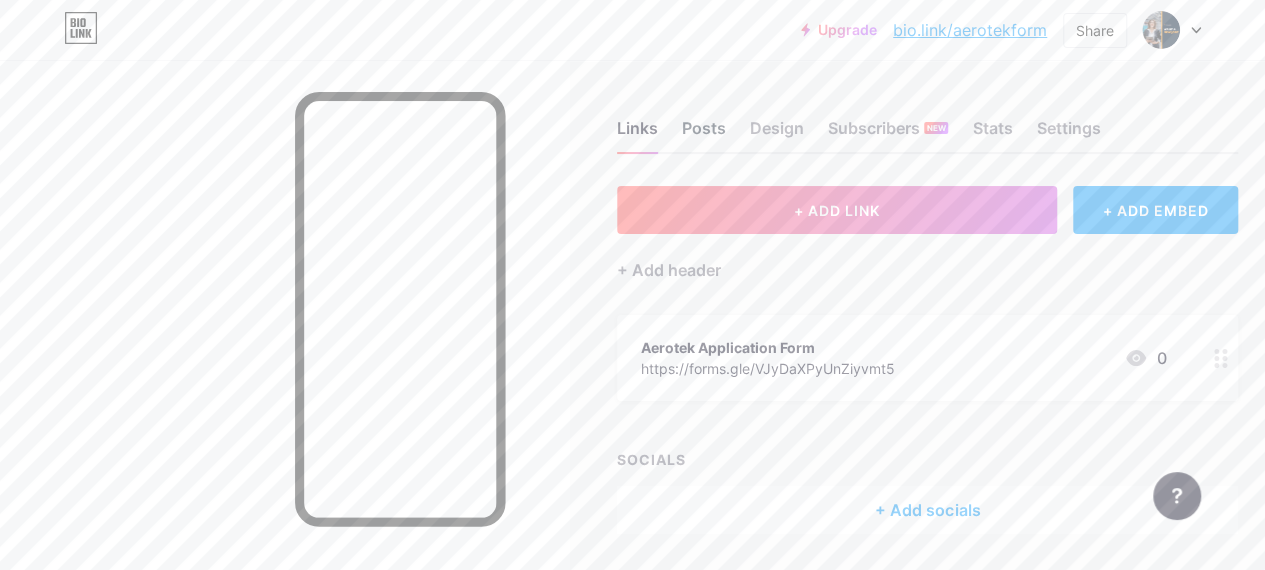 click on "Posts" at bounding box center [704, 134] 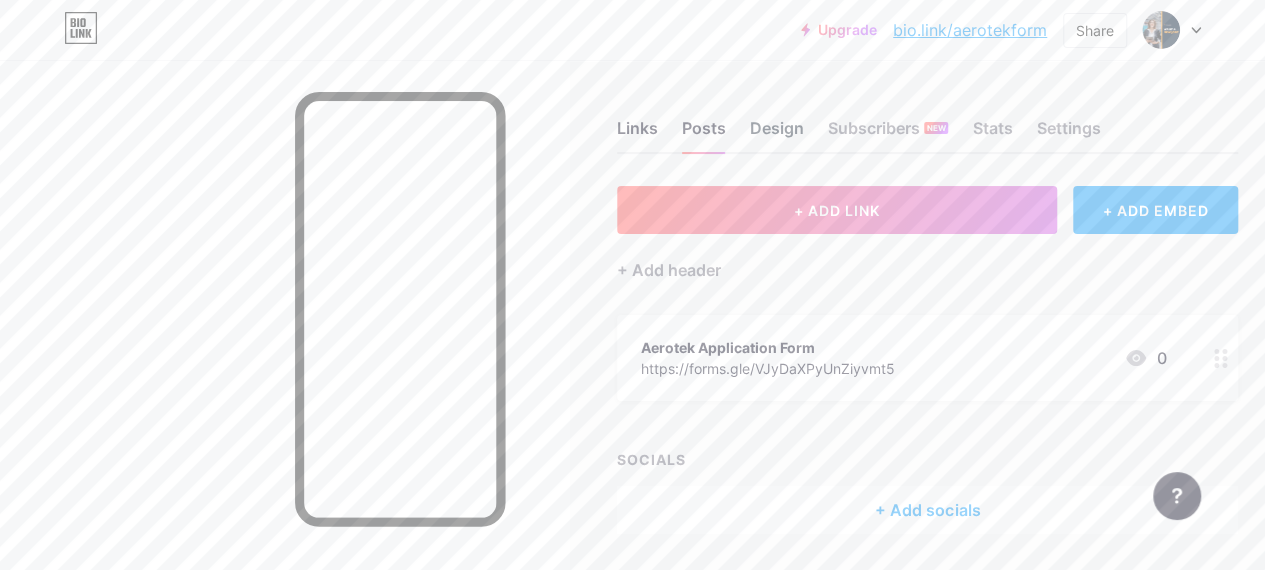 click on "Design" at bounding box center [777, 134] 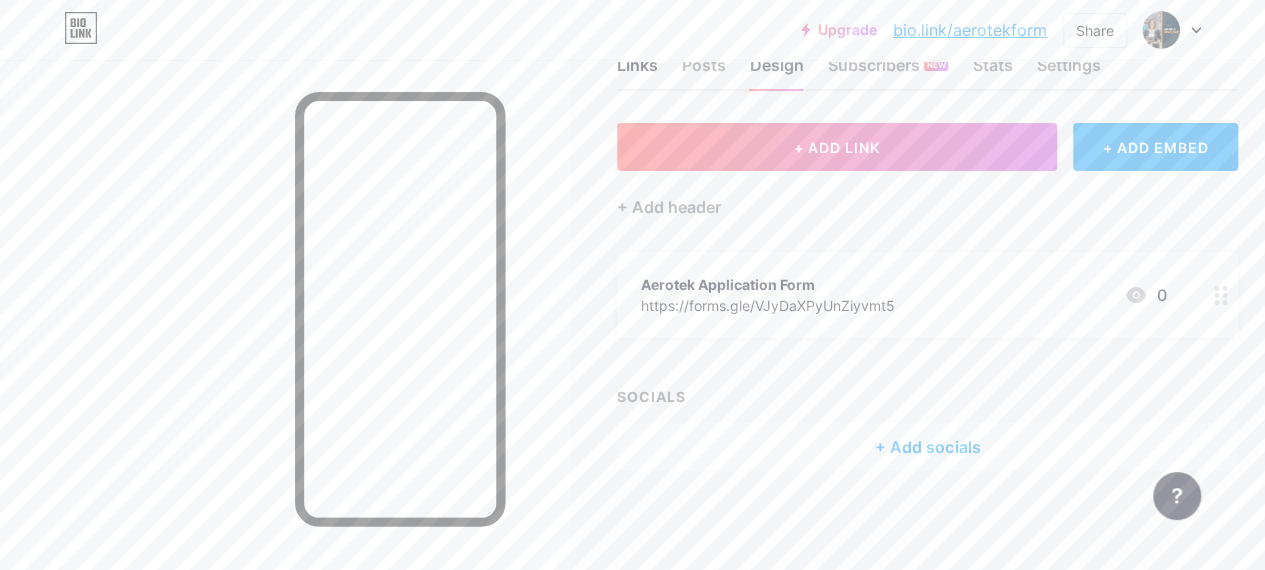 scroll, scrollTop: 0, scrollLeft: 0, axis: both 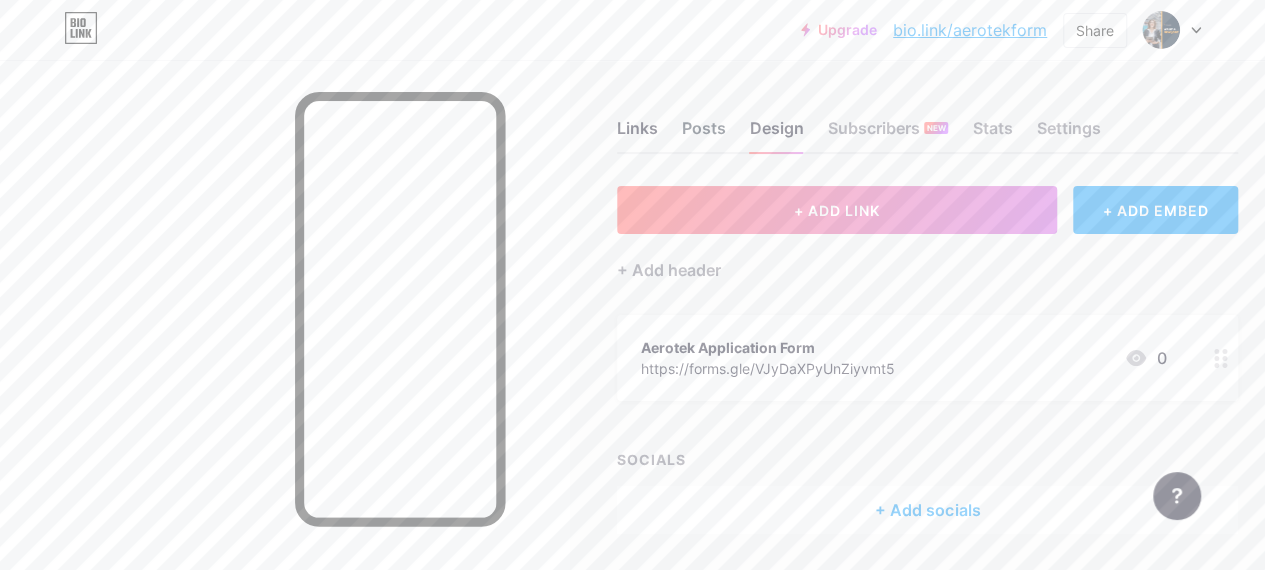 click on "Posts" at bounding box center (704, 134) 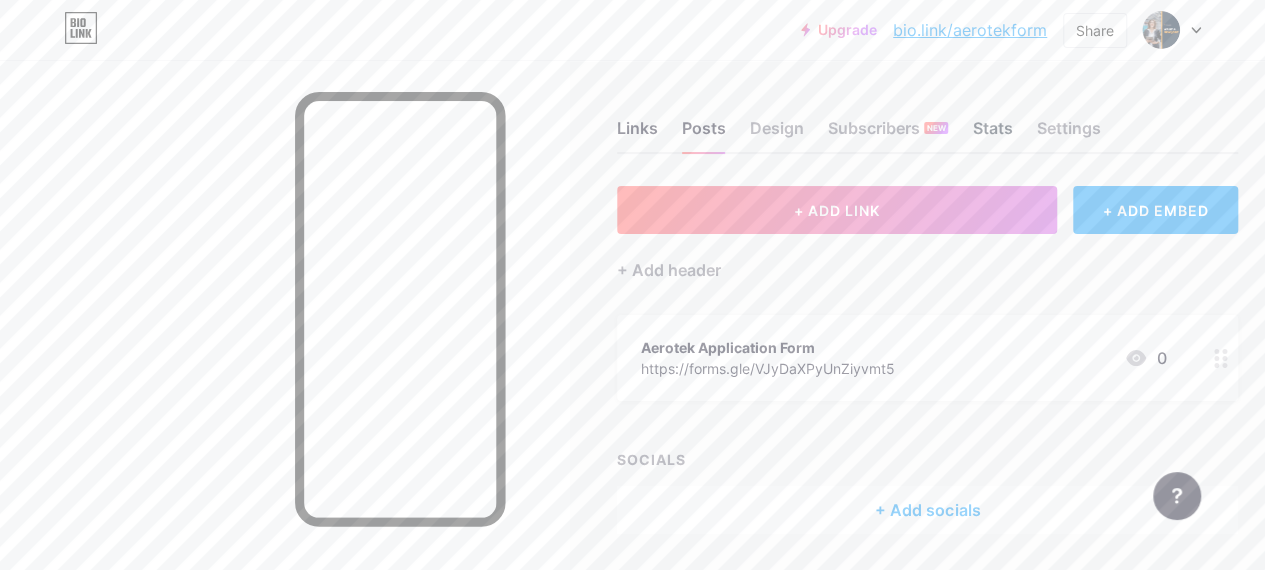 click on "Stats" at bounding box center (992, 134) 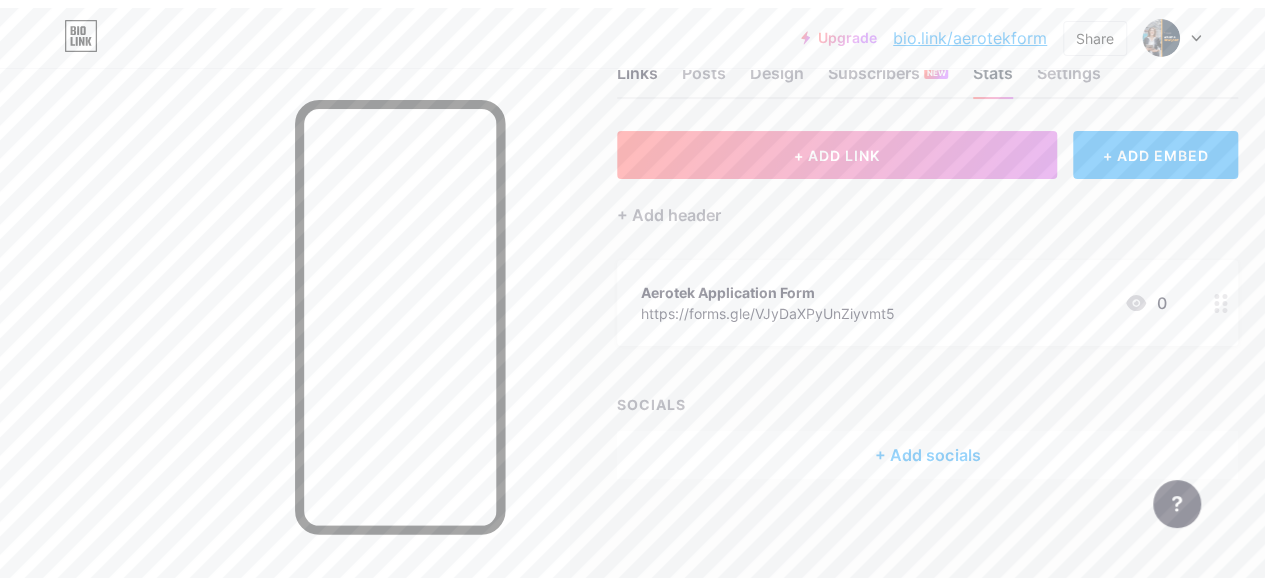 scroll, scrollTop: 0, scrollLeft: 0, axis: both 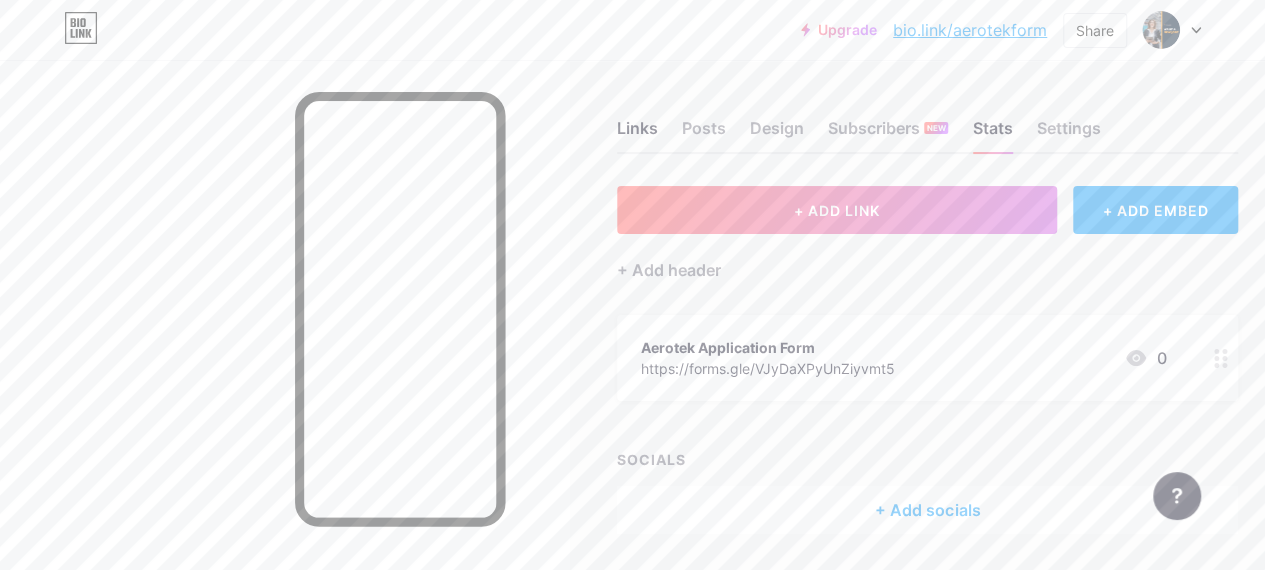 click on "Links
Posts
Design
Subscribers
NEW
Stats
Settings" at bounding box center (927, 119) 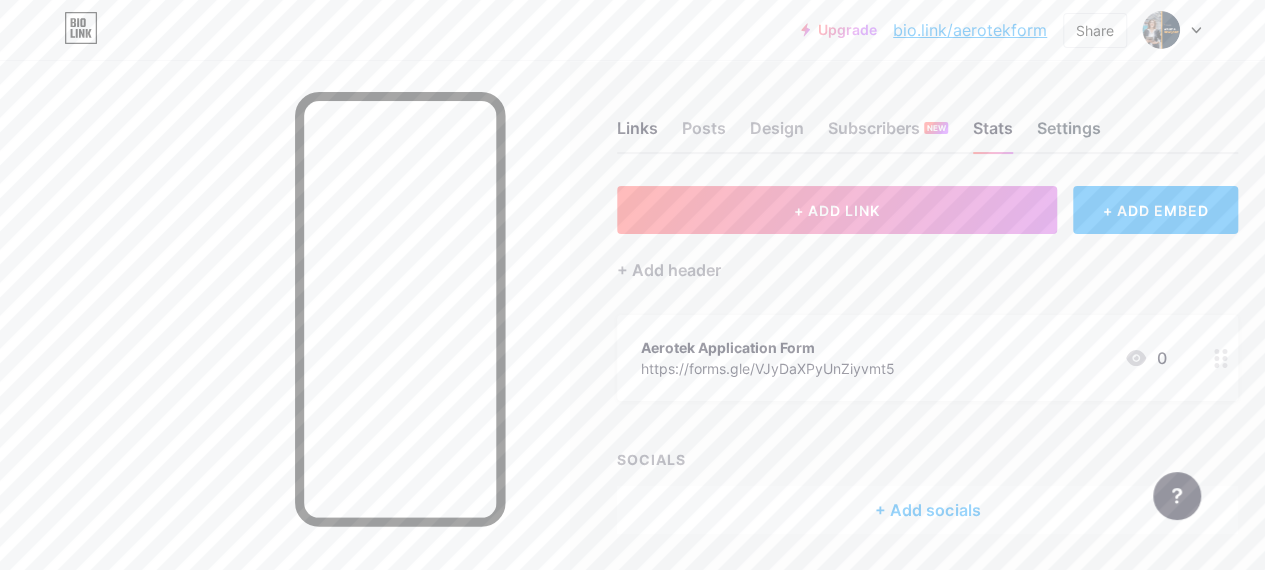 click on "Settings" at bounding box center (1068, 134) 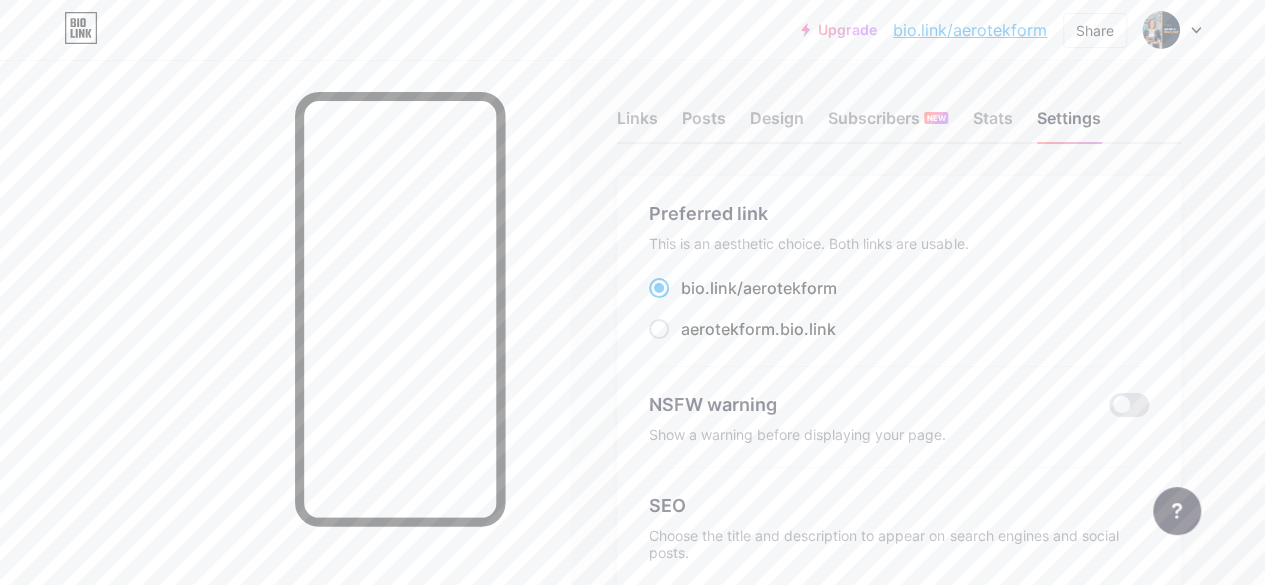 scroll, scrollTop: 0, scrollLeft: 0, axis: both 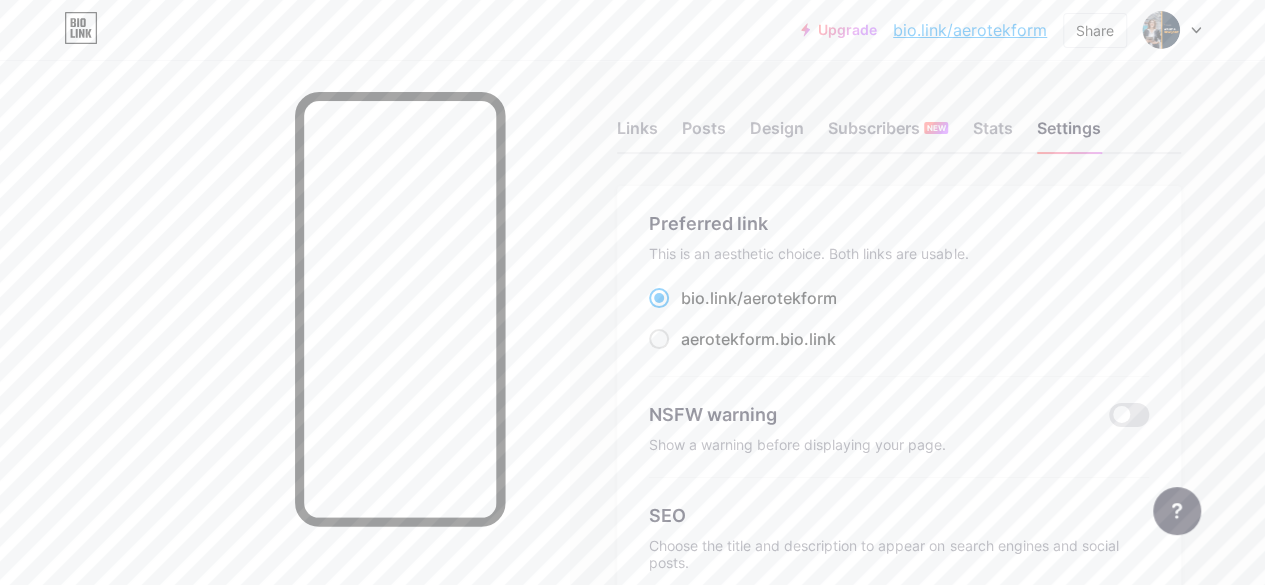 click at bounding box center [1172, 30] 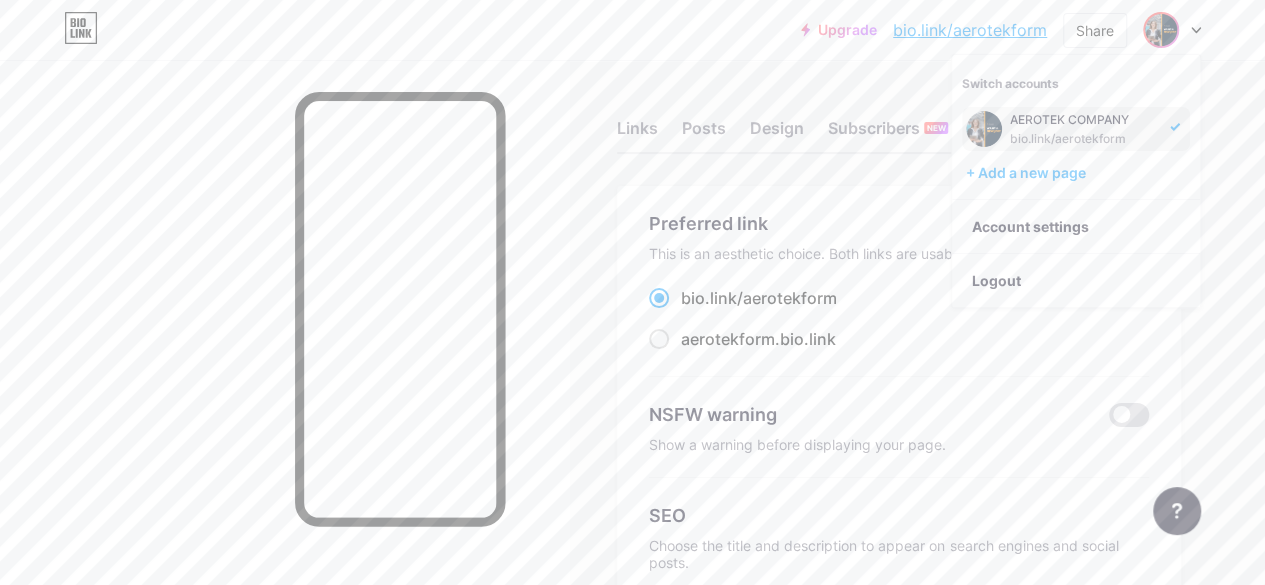 click on "AEROTEK COMPANY" at bounding box center [1084, 120] 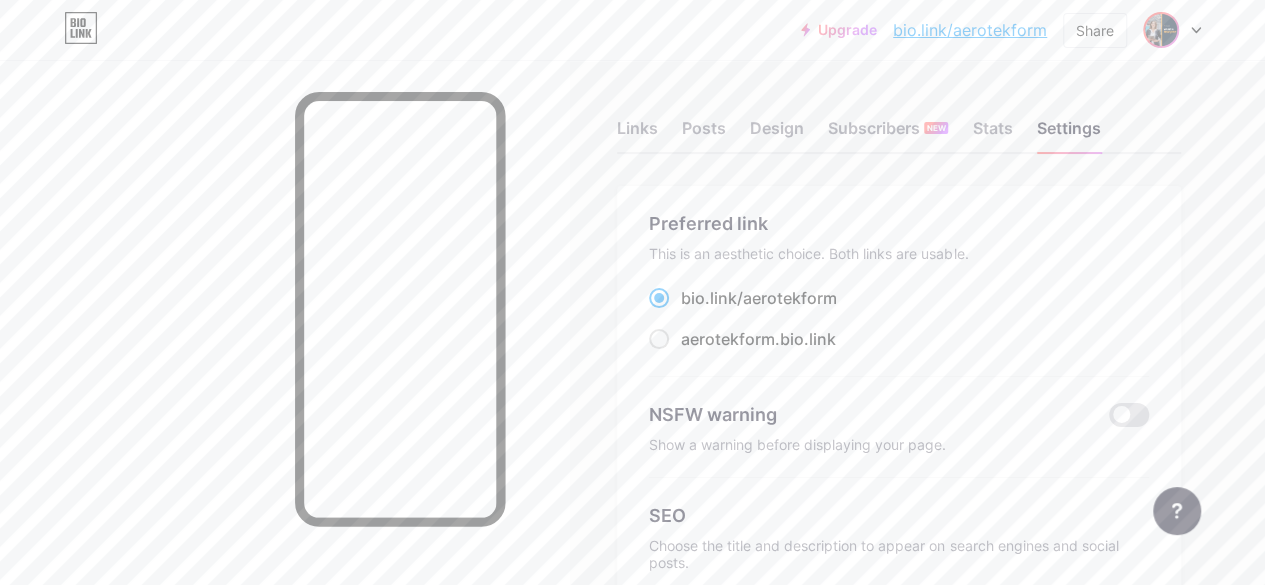 click at bounding box center [1161, 30] 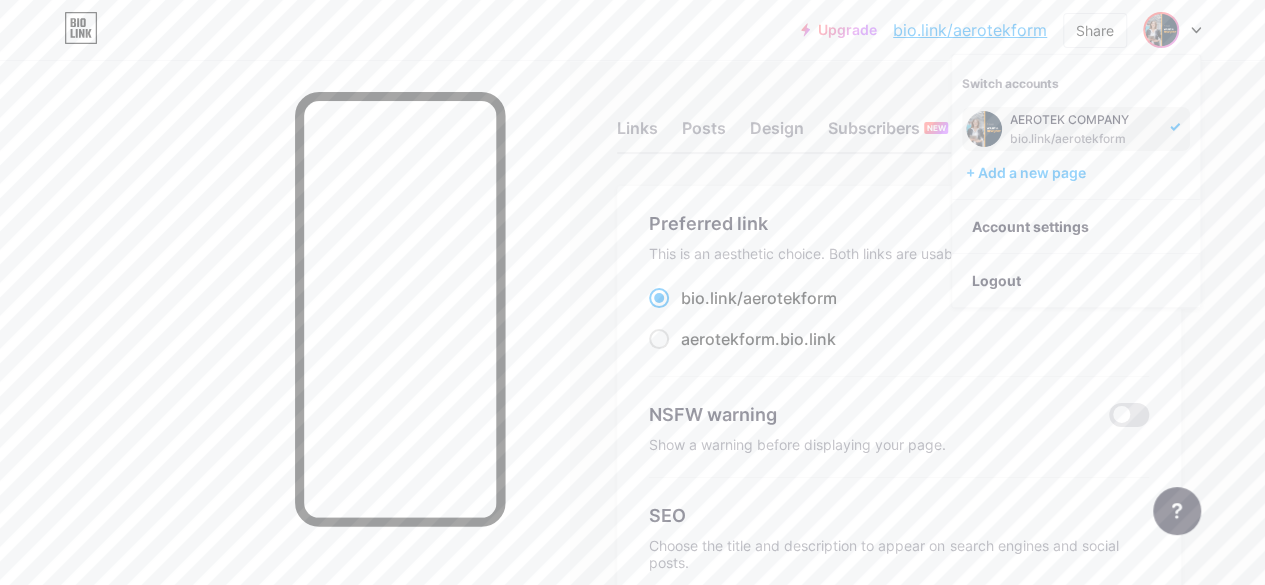 click at bounding box center (1161, 30) 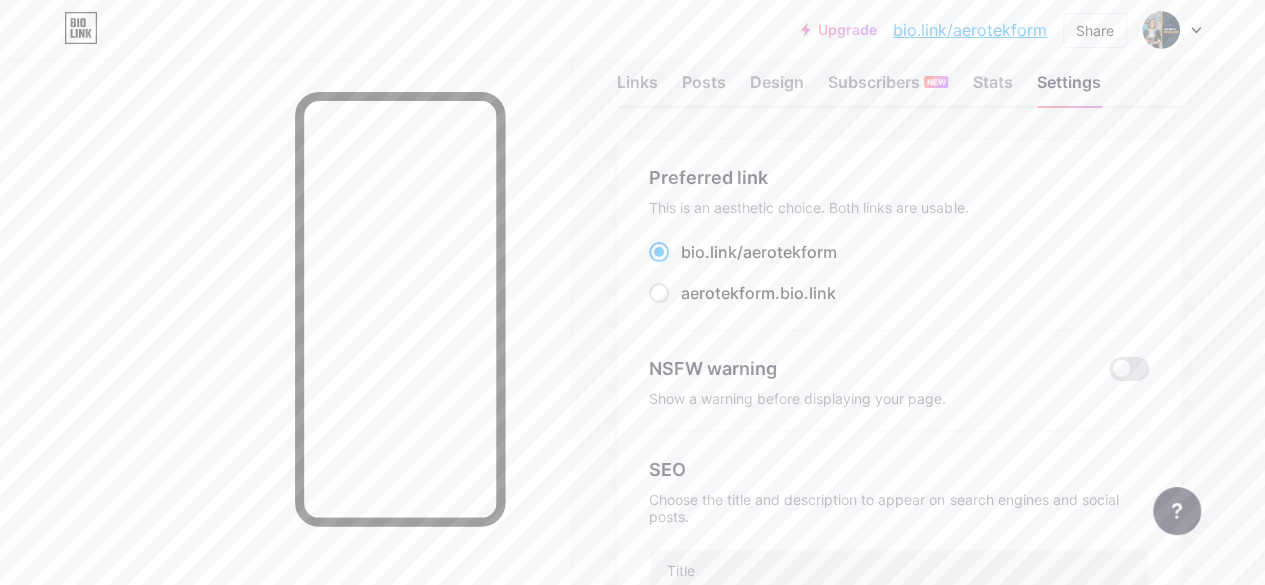 scroll, scrollTop: 0, scrollLeft: 0, axis: both 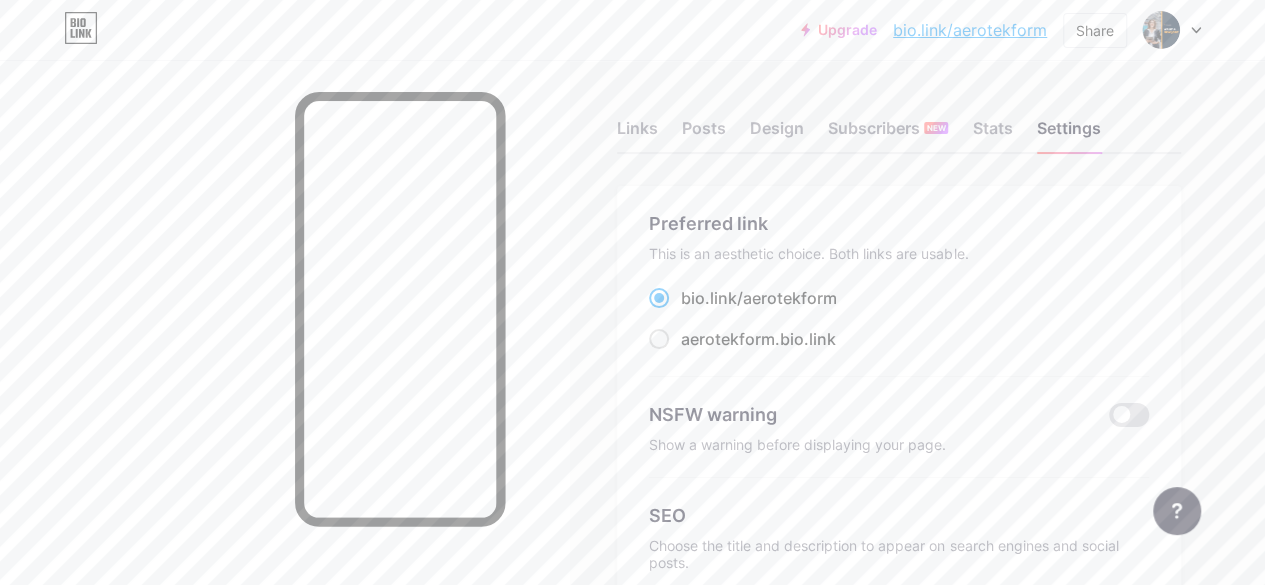 click on "Links
Posts
Design
Subscribers
NEW
Stats
Settings     Preferred link   This is an aesthetic choice. Both links are usable.
bio.link/ aerotekform       aerotekform .bio.link
NSFW warning       Show a warning before displaying your page.     SEO   Choose the title and description to appear on search engines and social posts.           Google Analytics       My username   bio.link/   aerotekform           Pro Links   PRO   Custom Domain   Try your own custom domain eg: jaseem.com   Set
up domain             Emoji link   Add emojis to your link eg: bio.link/😄😭🥵   Create
Go to  Help Center  to learn more or to contact support.   Changes saved           Feature requests             Help center         Contact support" at bounding box center (632, 821) 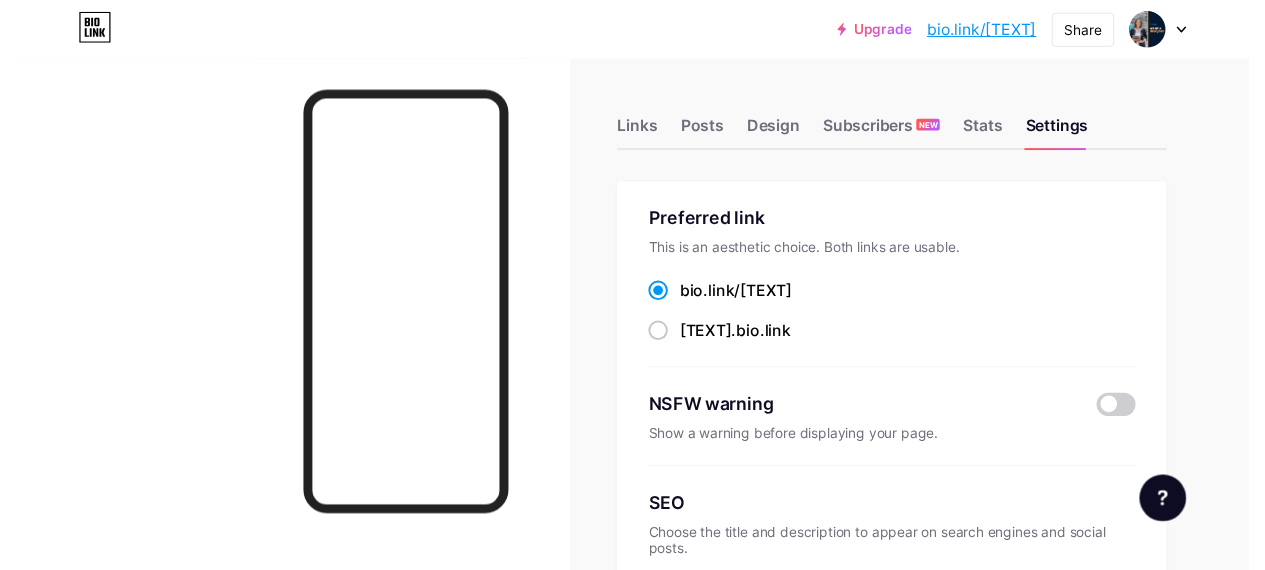 scroll, scrollTop: 0, scrollLeft: 0, axis: both 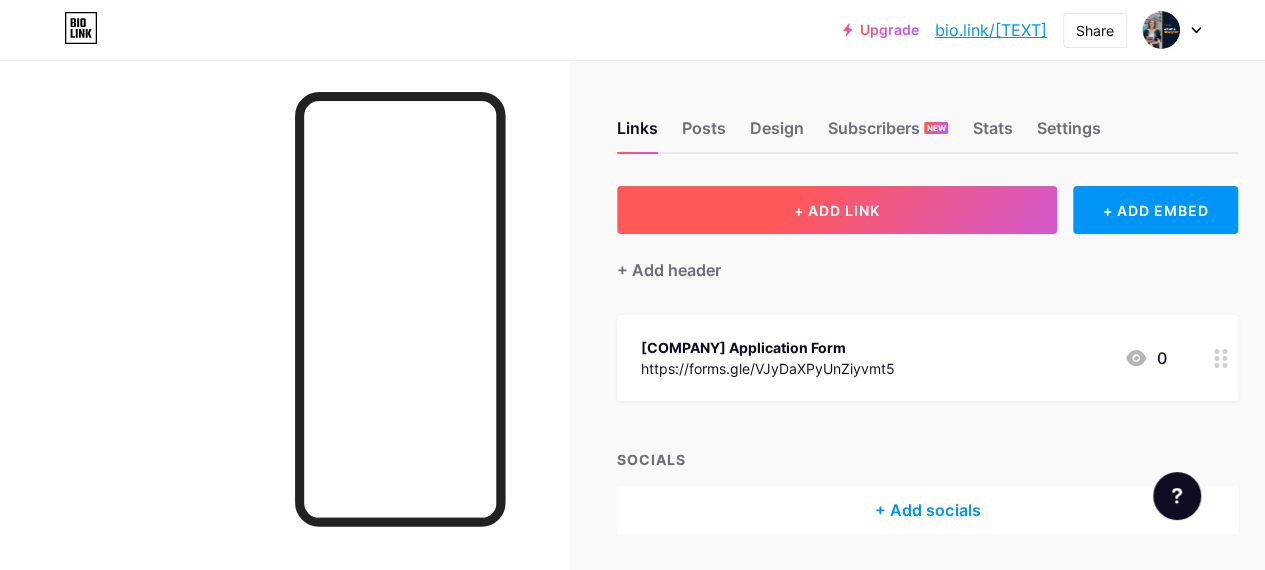 click on "+ ADD LINK" at bounding box center (837, 210) 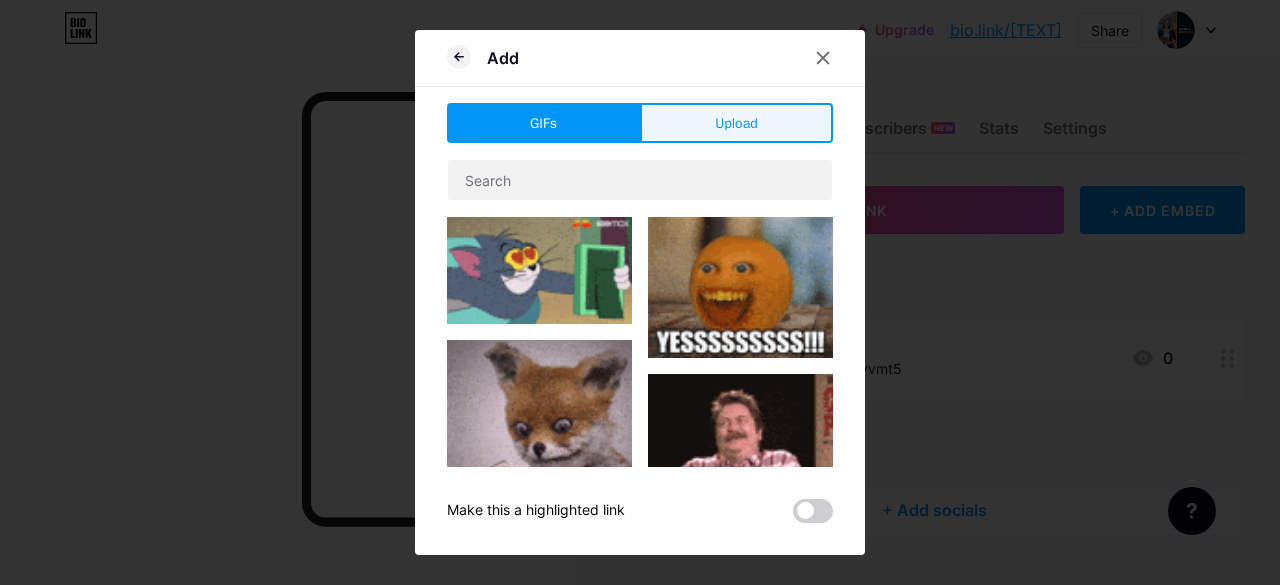 click on "Upload" at bounding box center (736, 123) 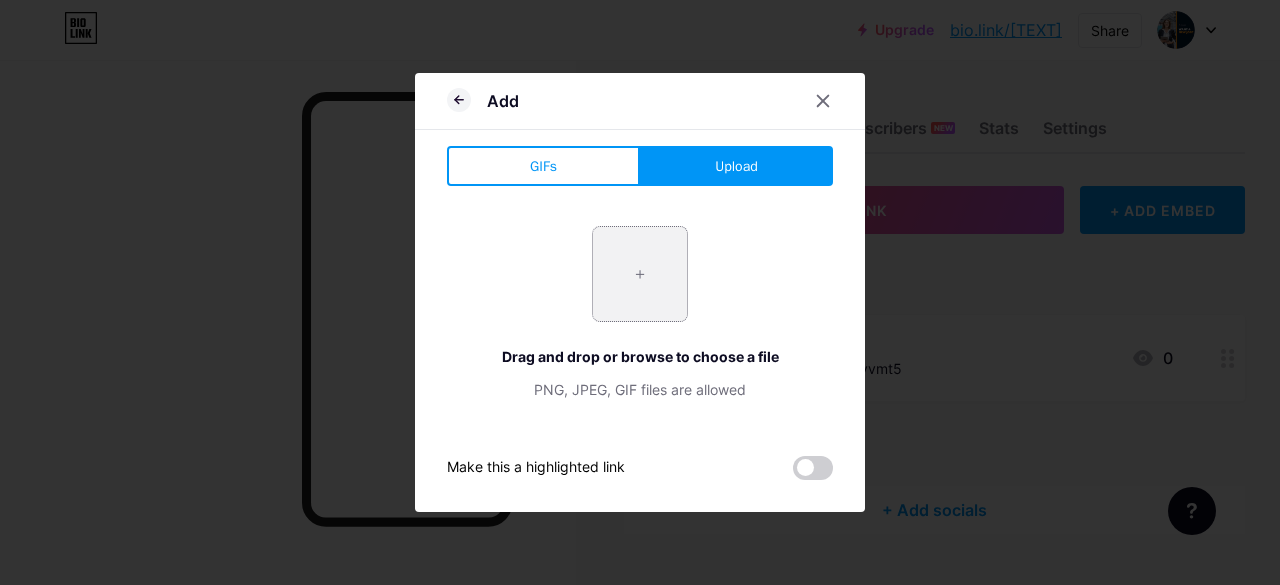 type on "C:\fakepath\LOGO N.jpg" 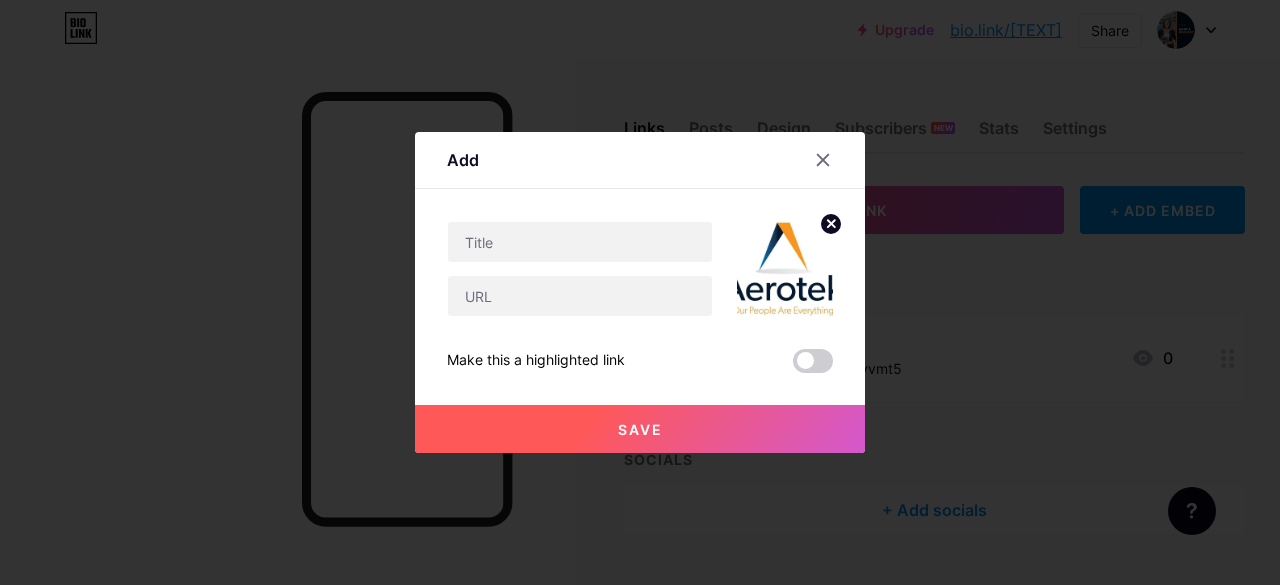 click on "Save" at bounding box center (640, 429) 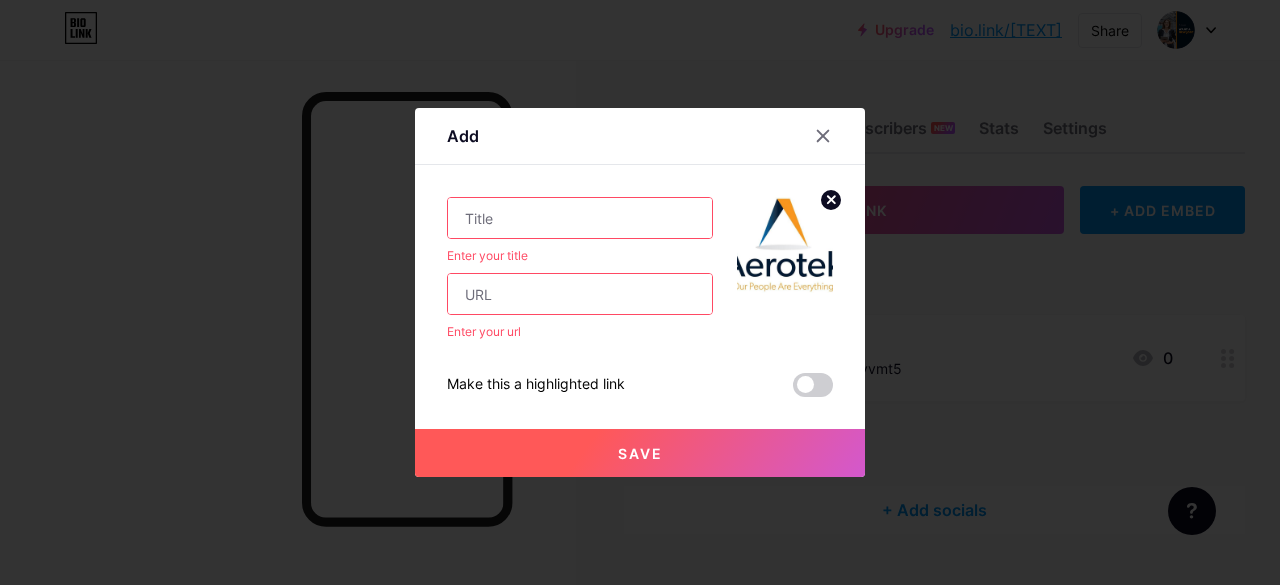 click at bounding box center [580, 218] 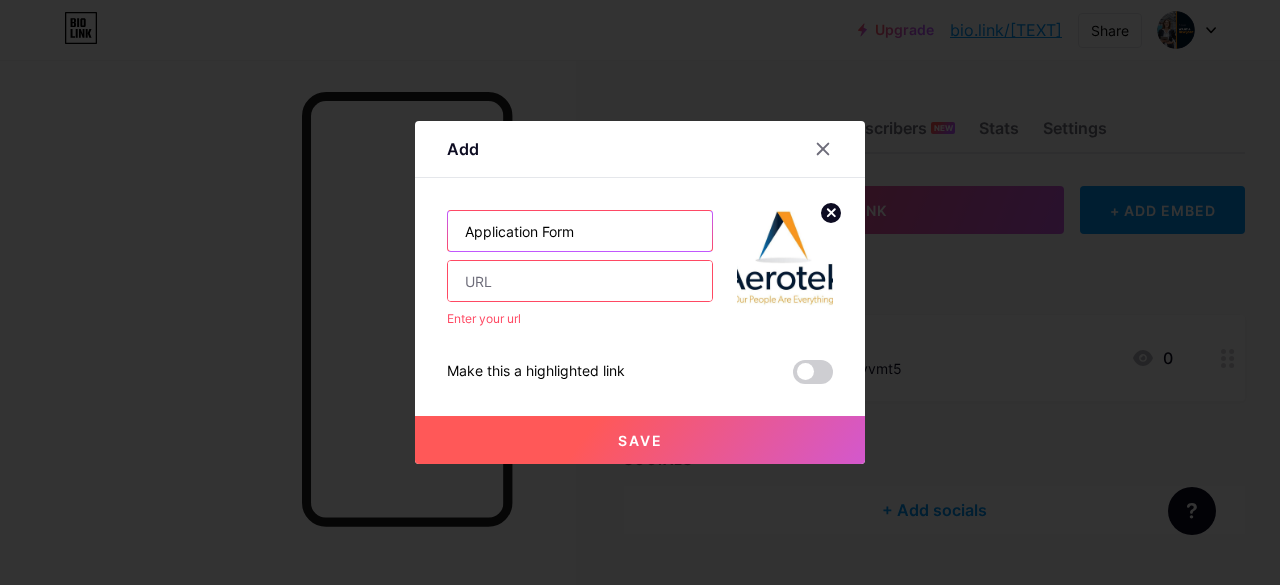 type on "Application Form" 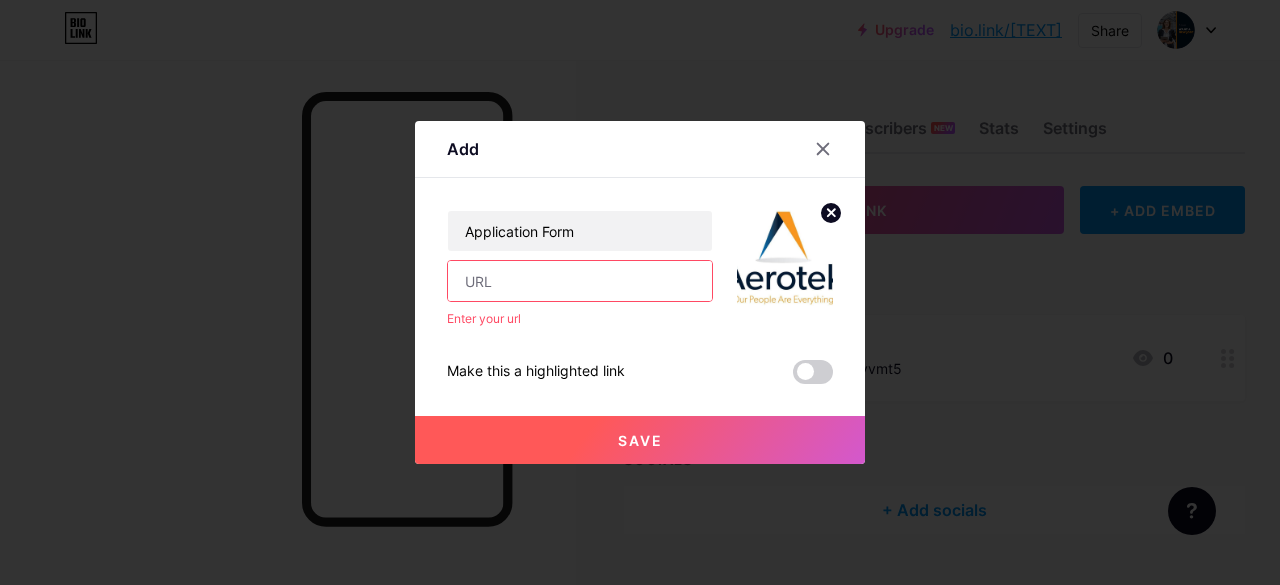 click at bounding box center [580, 281] 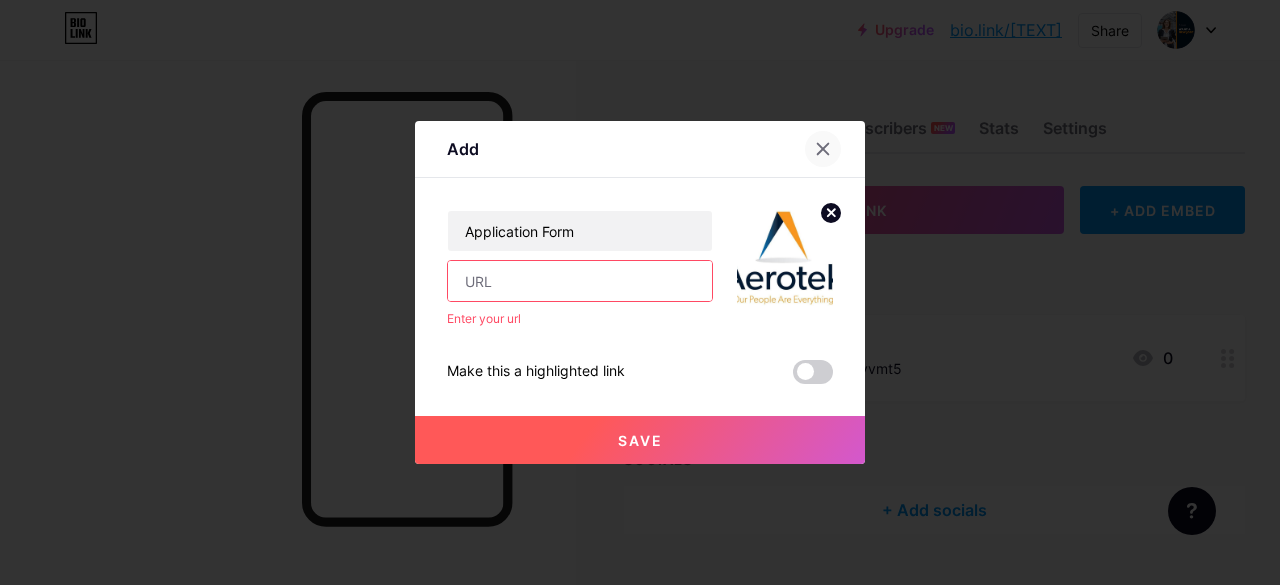 click at bounding box center [823, 149] 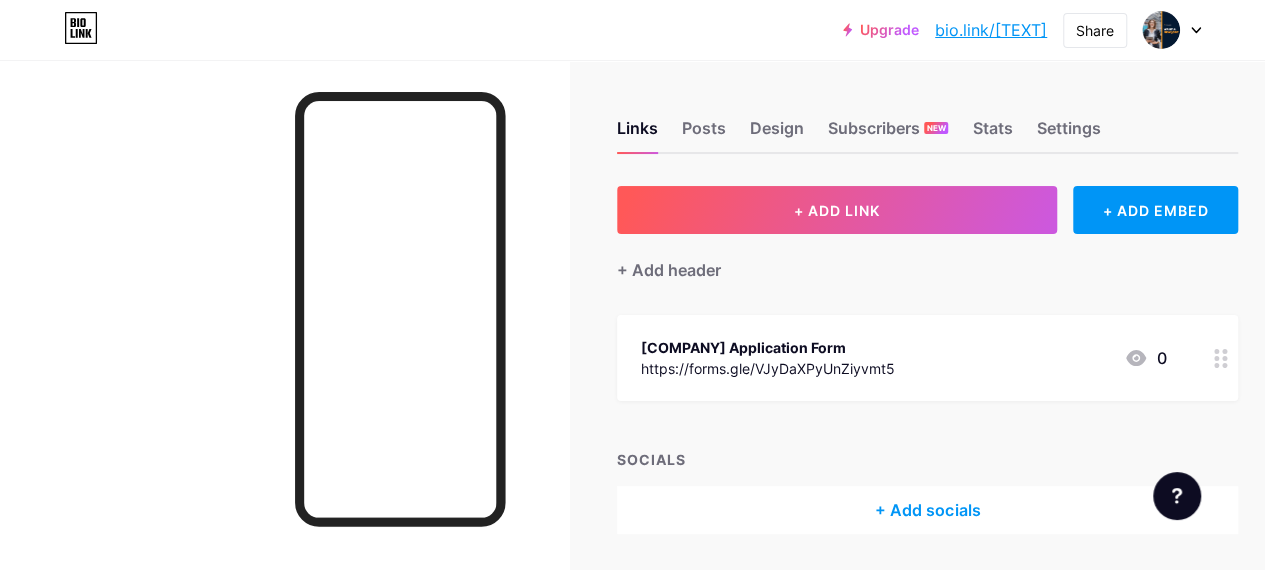 click on "bio.link/aerotekform" at bounding box center (991, 30) 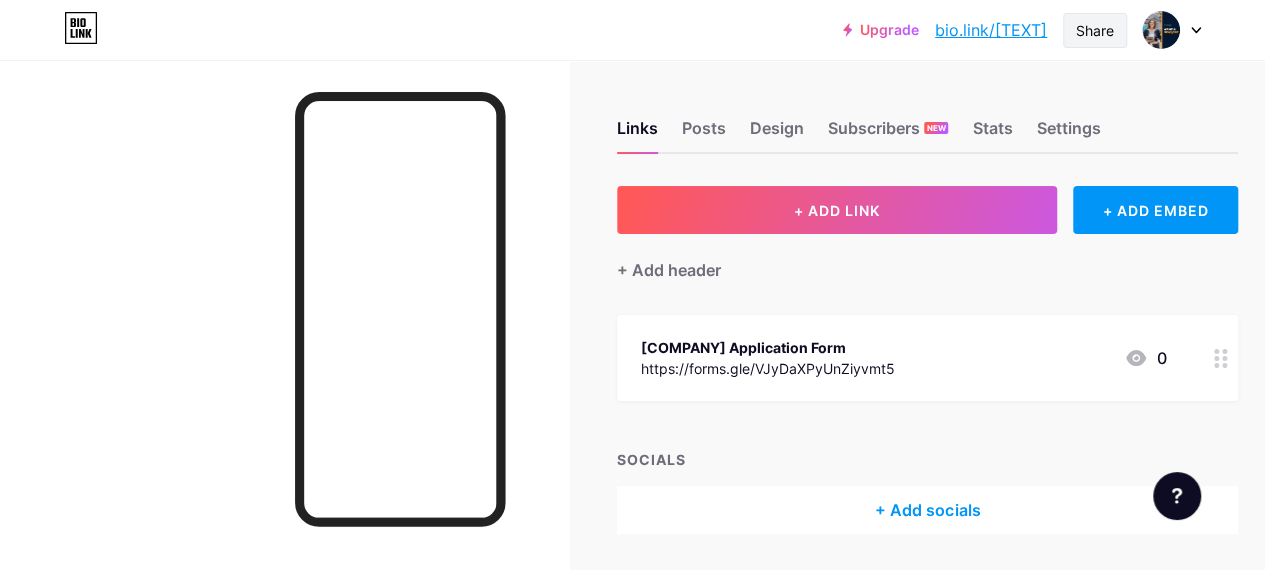 click on "Share" at bounding box center [1095, 30] 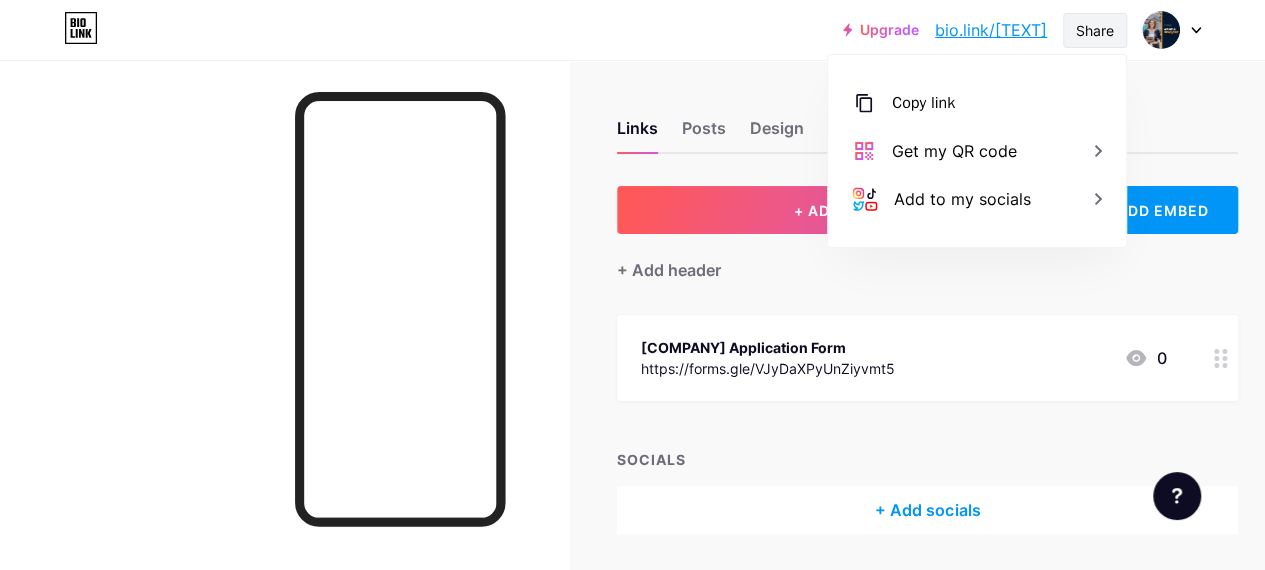 click on "Share" at bounding box center (1095, 30) 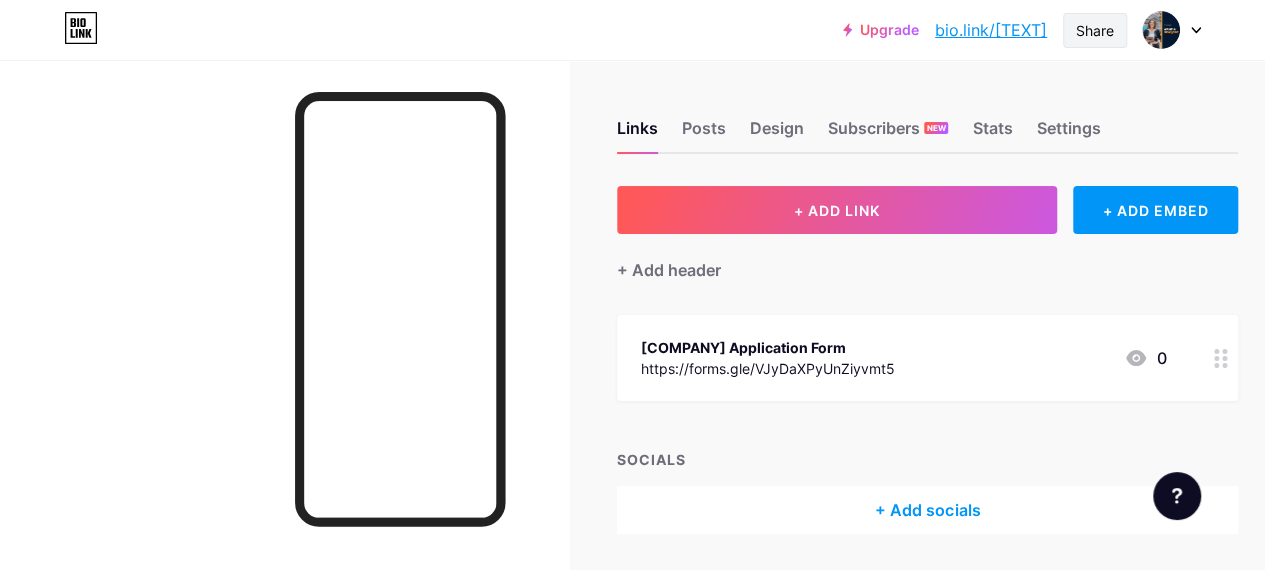 click on "Share" at bounding box center (1095, 30) 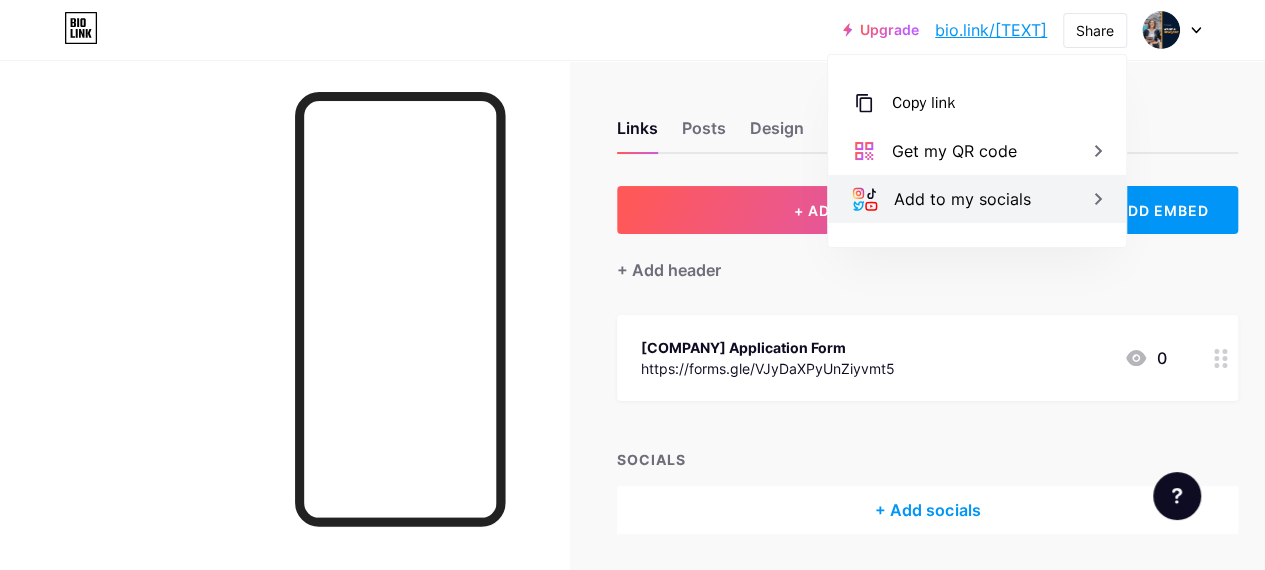 click on "Add to my socials" at bounding box center (977, 151) 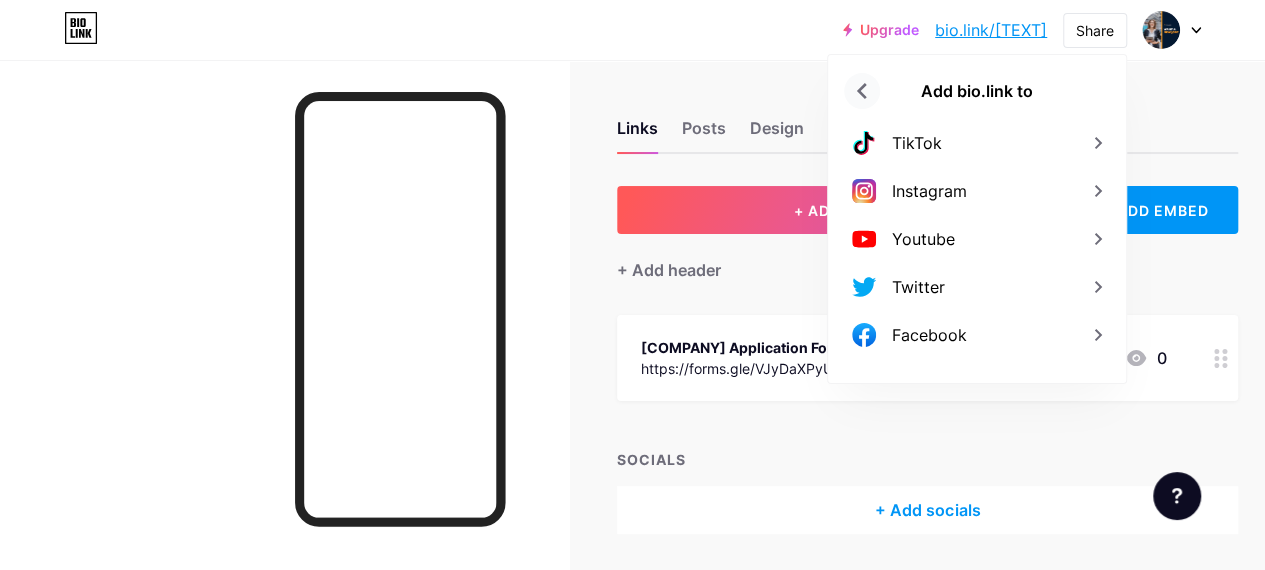 click at bounding box center [862, 91] 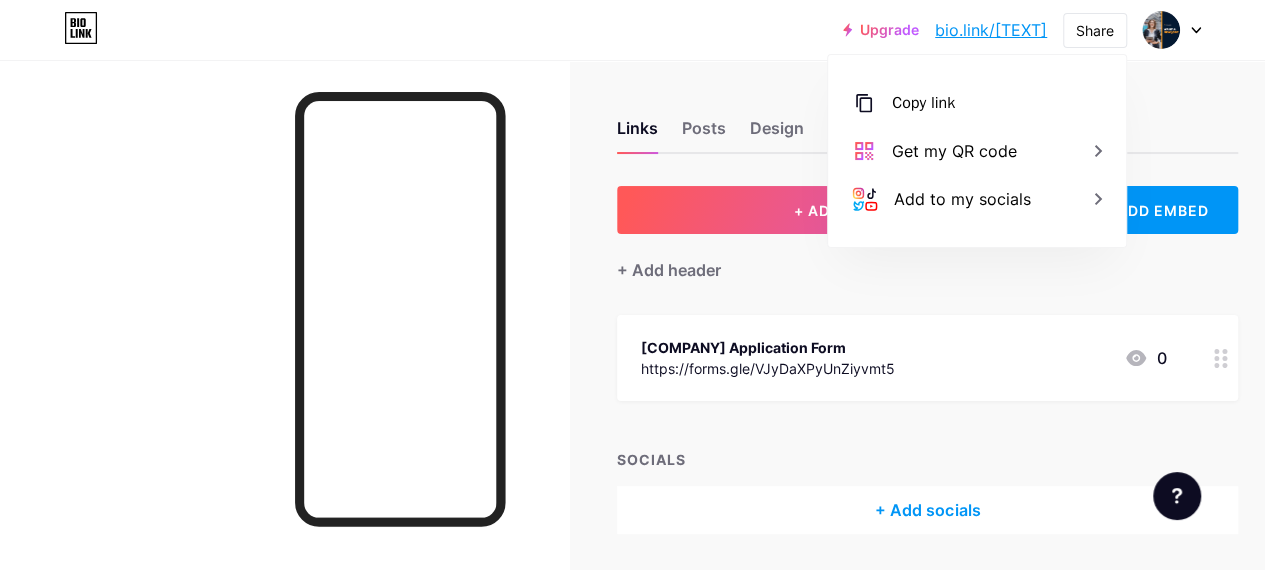 click on "Links
Posts
Design
Subscribers
NEW
Stats
Settings       + ADD LINK     + ADD EMBED
+ Add header
Aerotek Application Form
https://forms.gle/VJyDaXPyUnZiyvmt5
0
SOCIALS     + Add socials                       Feature requests             Help center         Contact support" at bounding box center [661, 347] 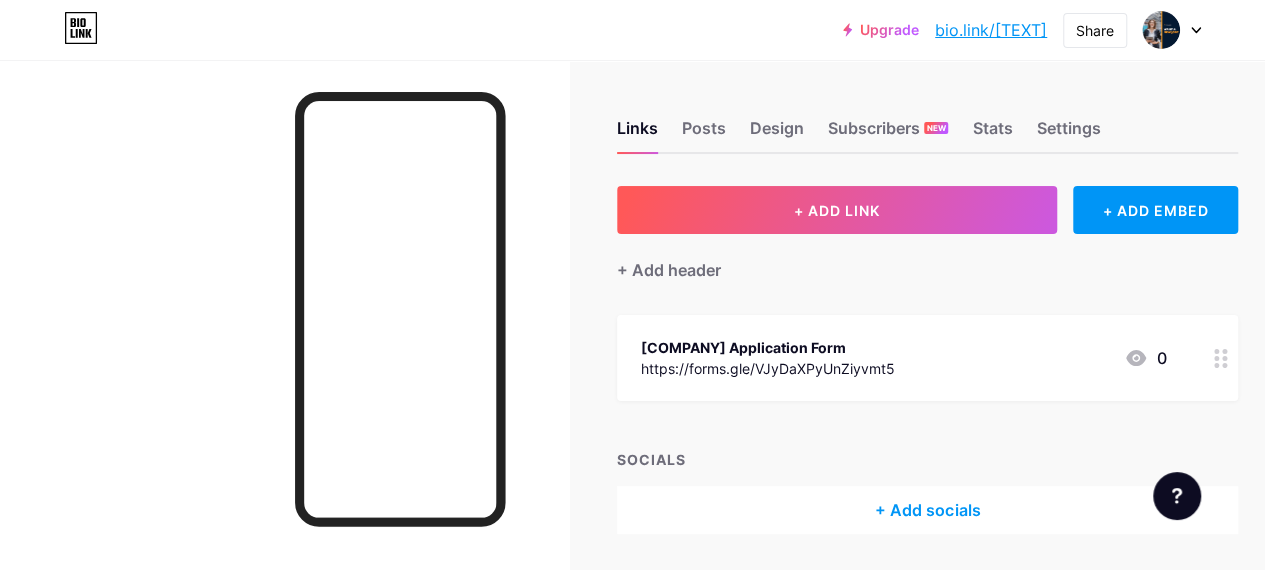 click at bounding box center (1172, 30) 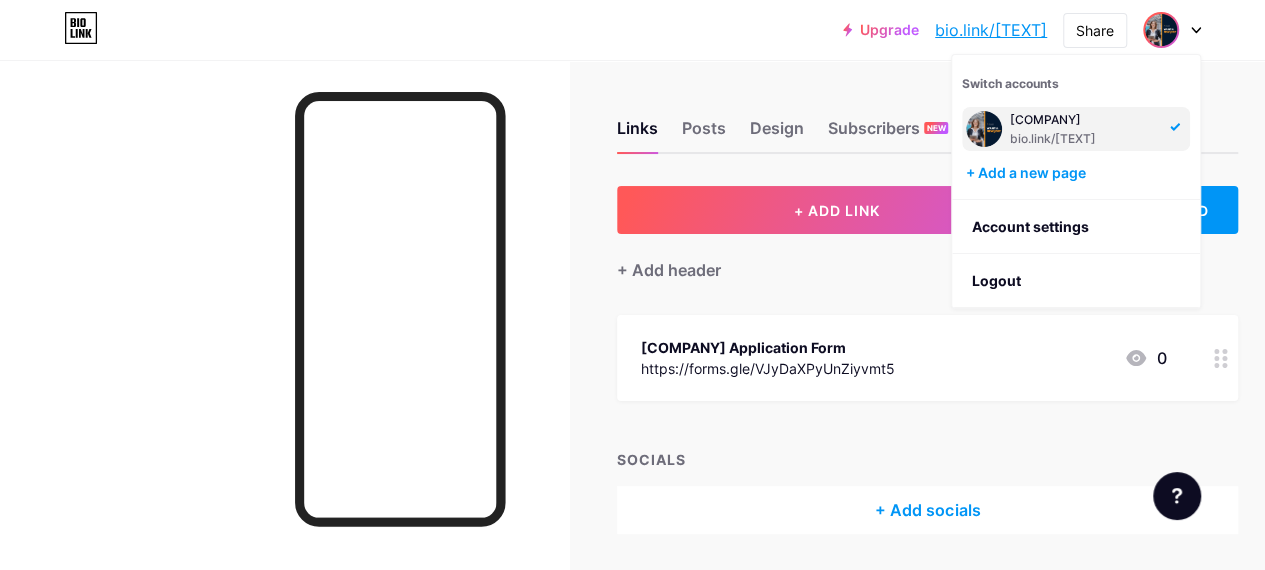 click on "Switch accounts     AEROTEK COMPANY   bio.link/aerotekform       + Add a new page" at bounding box center [1076, 127] 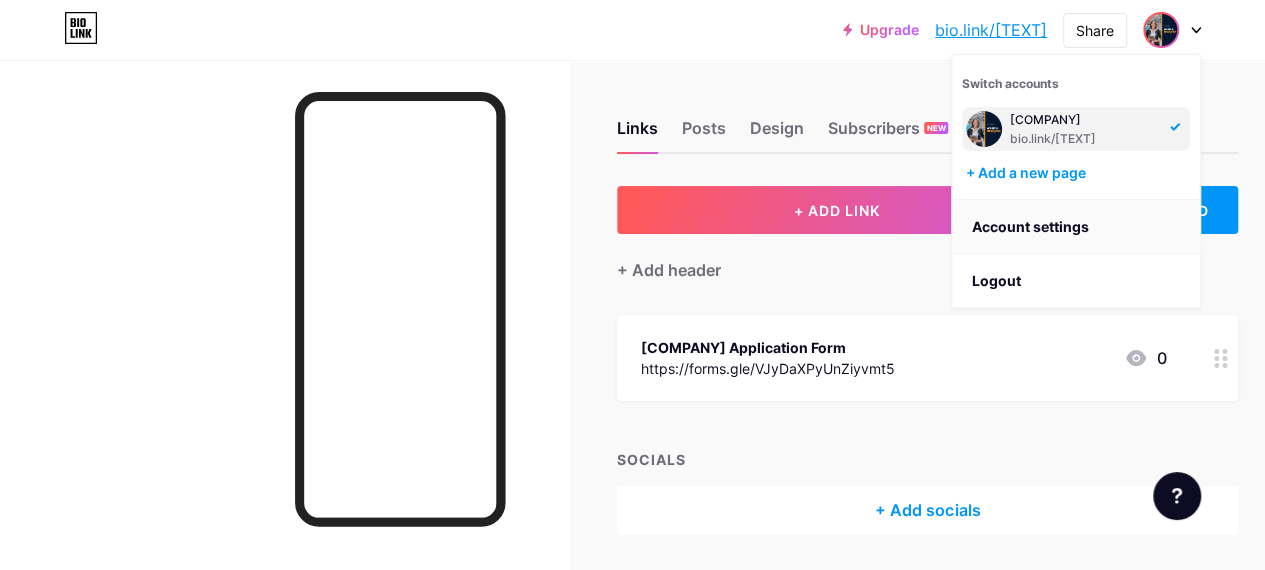 click on "Account settings" at bounding box center [1076, 227] 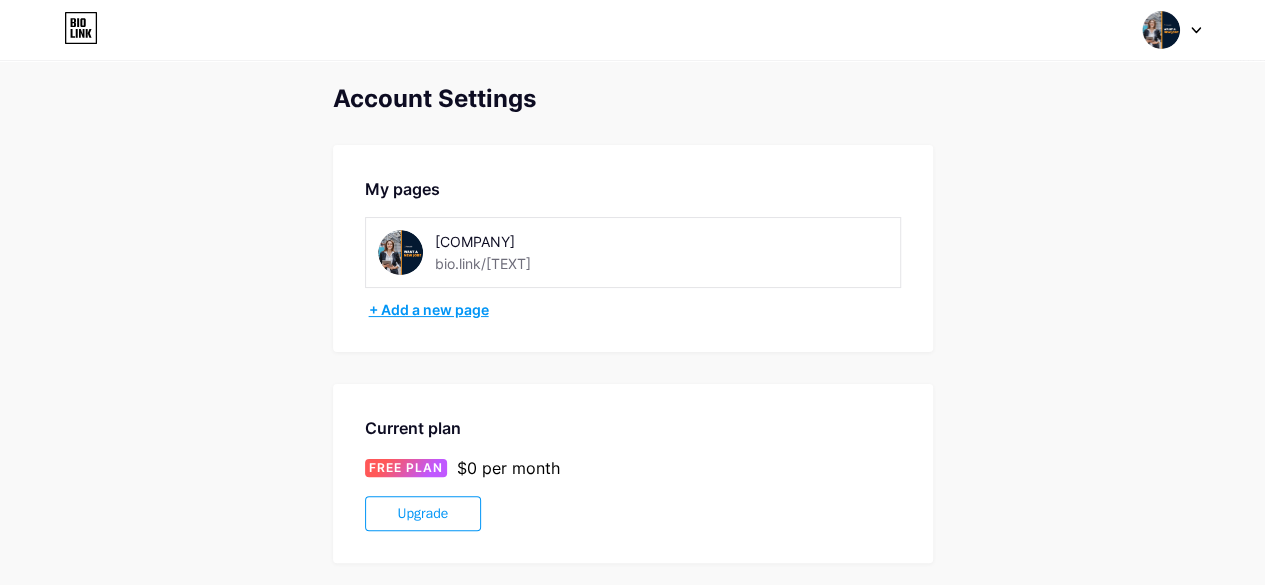 scroll, scrollTop: 0, scrollLeft: 0, axis: both 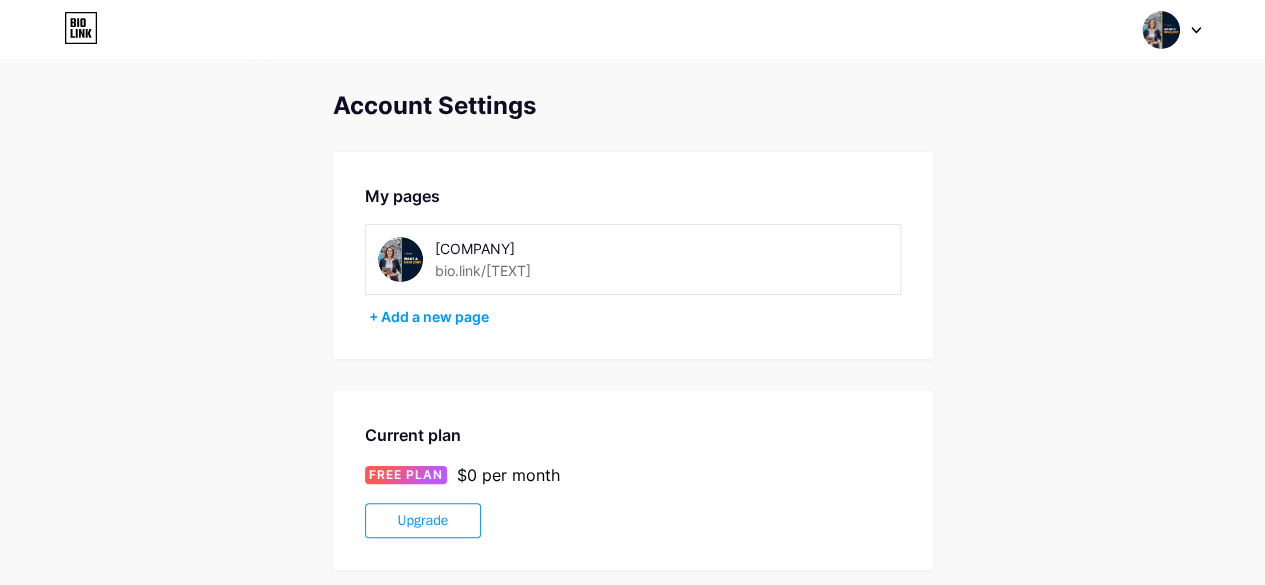 click on "bio.link/aerotekform" at bounding box center (483, 270) 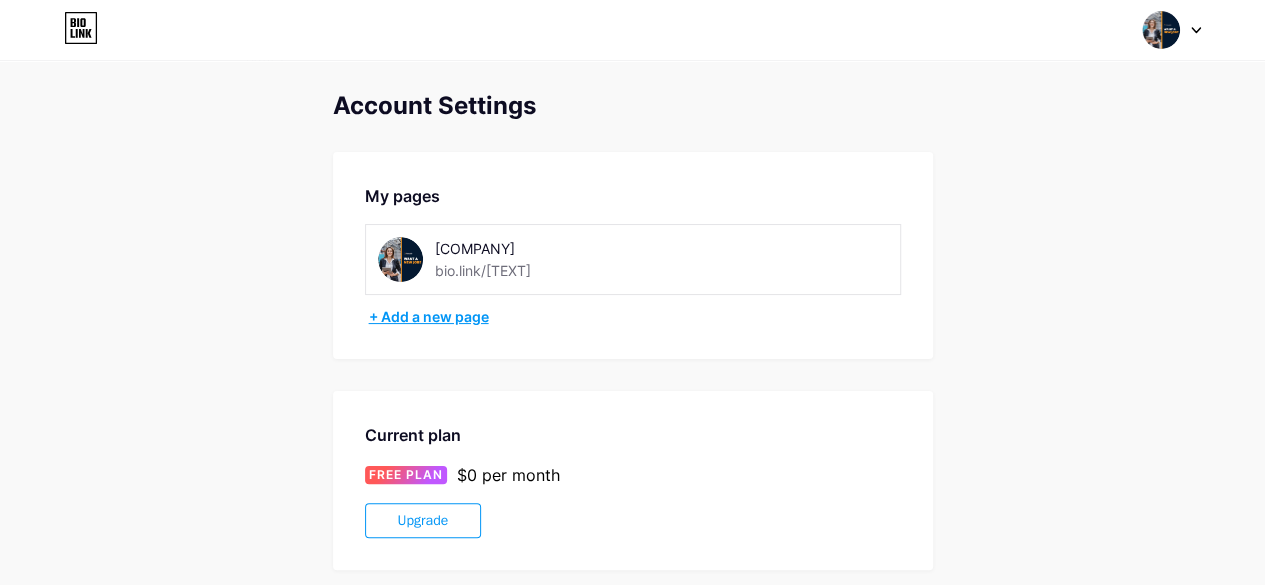 click on "+ Add a new page" at bounding box center [635, 317] 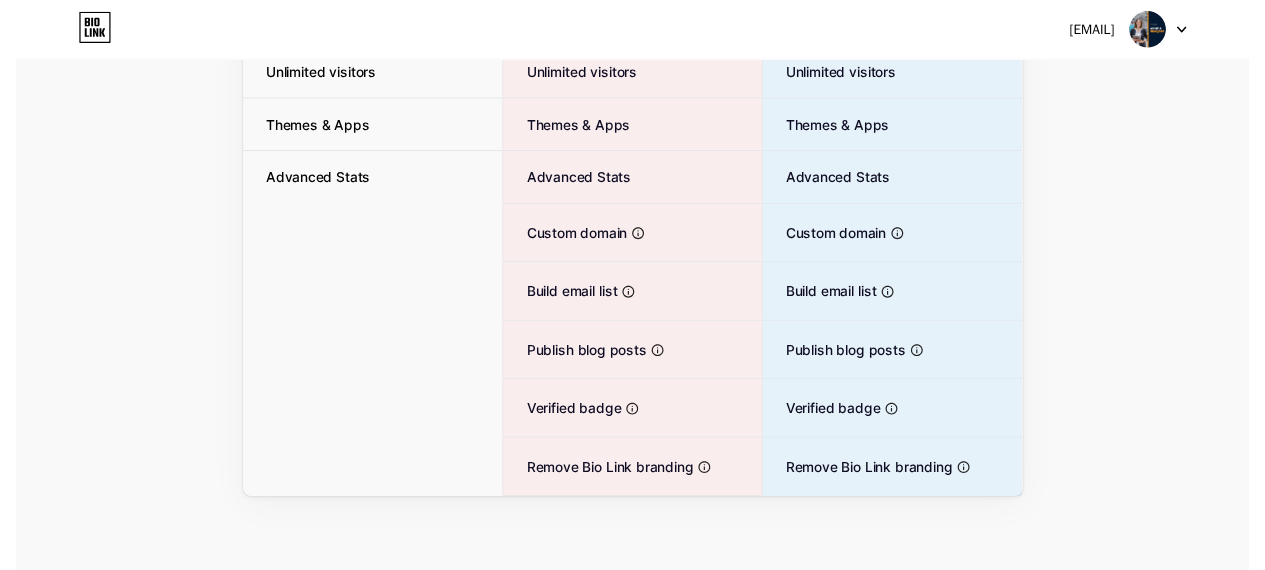 scroll, scrollTop: 0, scrollLeft: 0, axis: both 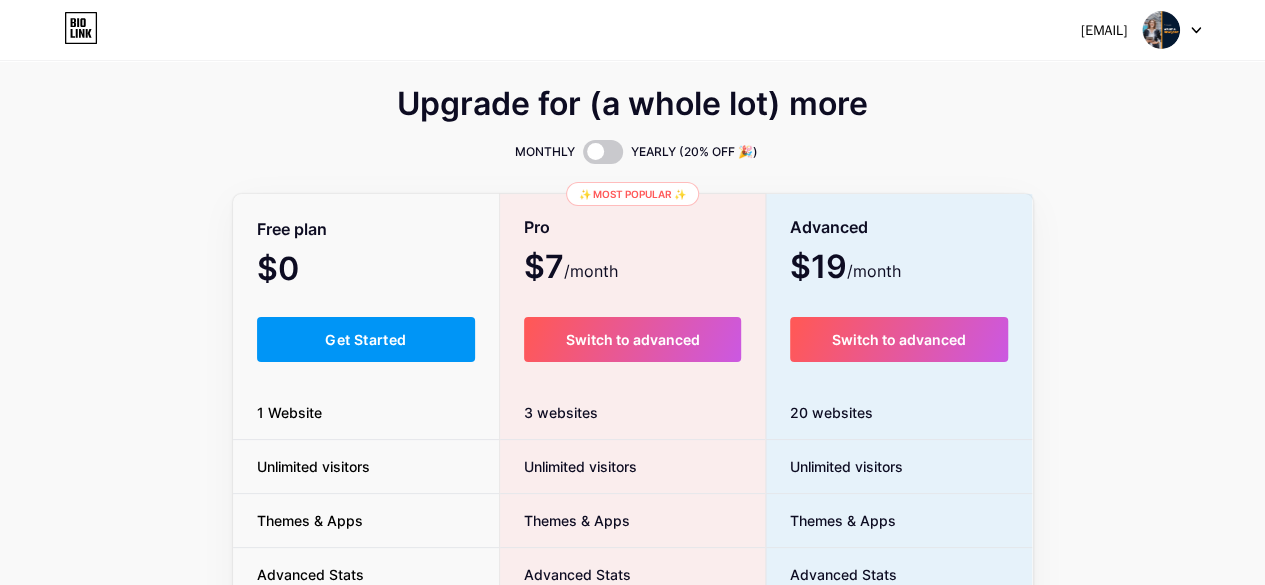 click at bounding box center (1172, 30) 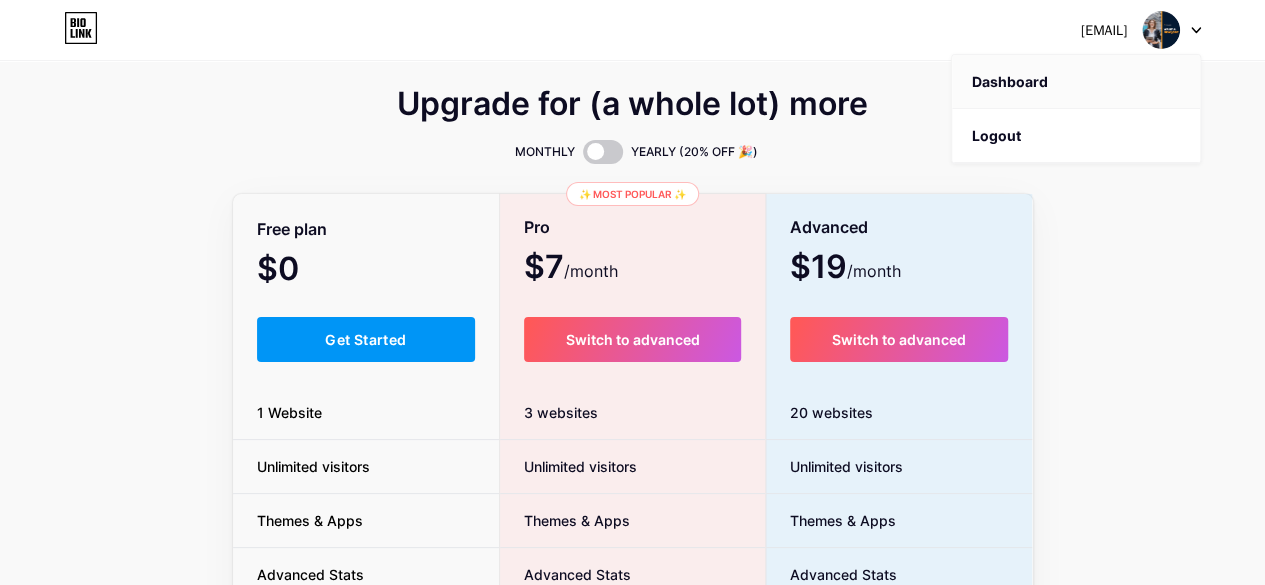 click on "Dashboard" at bounding box center (1076, 82) 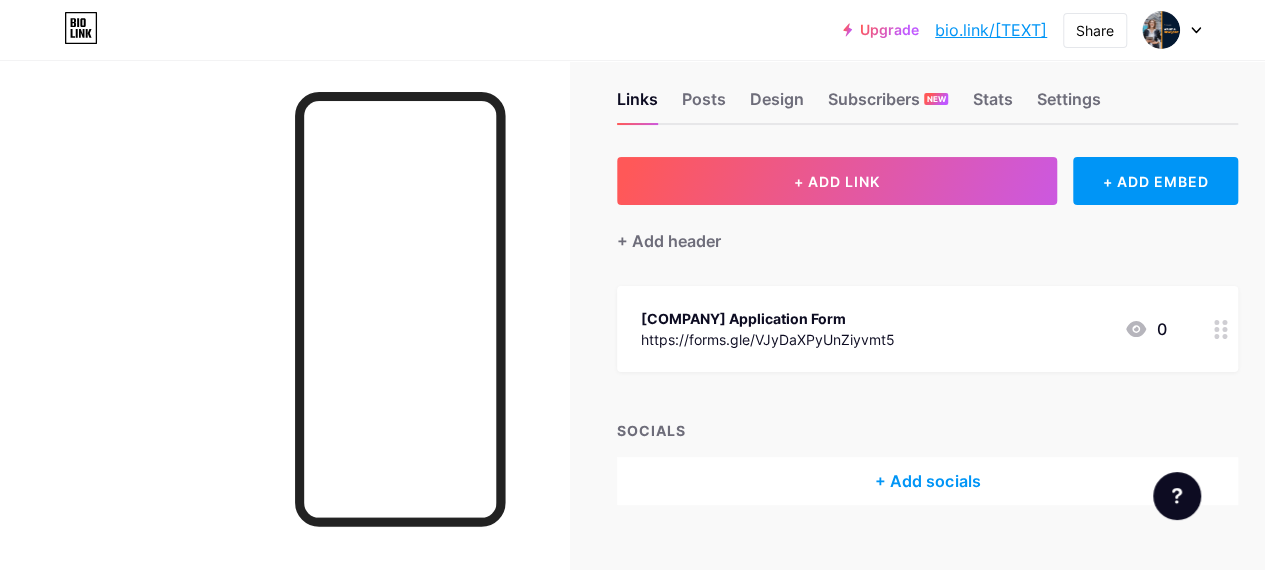 scroll, scrollTop: 63, scrollLeft: 0, axis: vertical 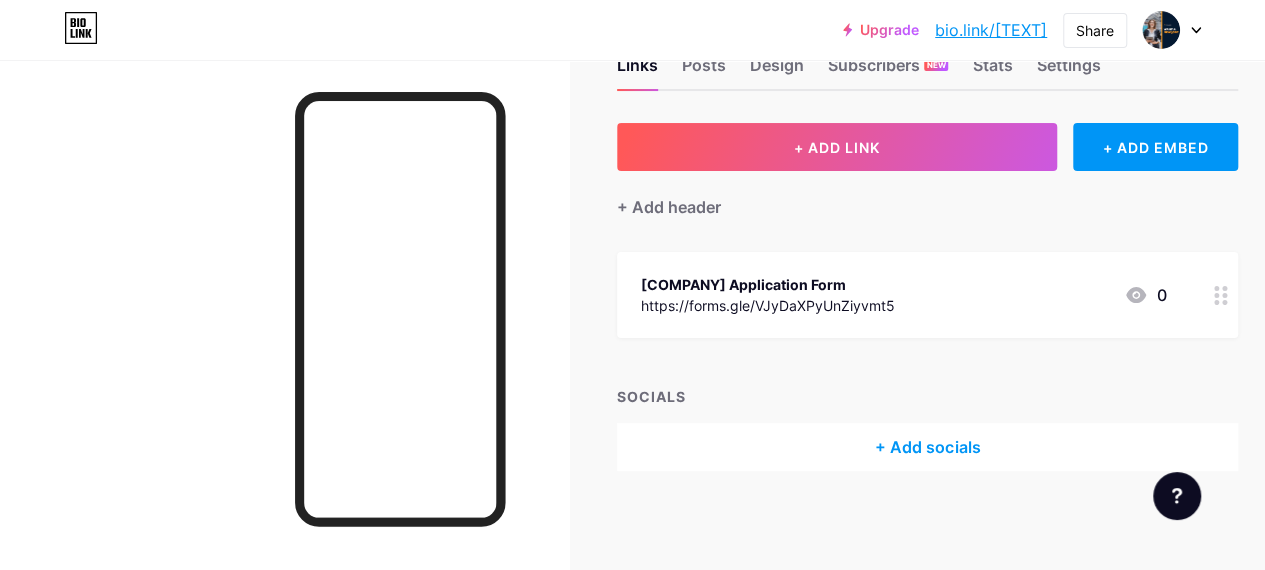 click at bounding box center (1136, 295) 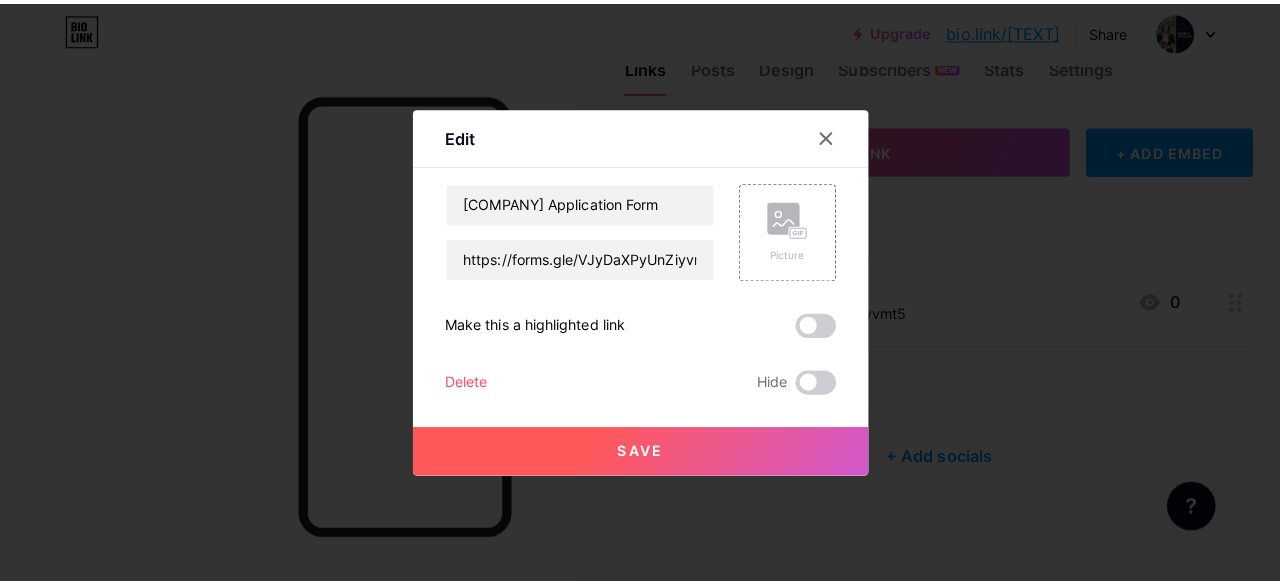 scroll, scrollTop: 48, scrollLeft: 0, axis: vertical 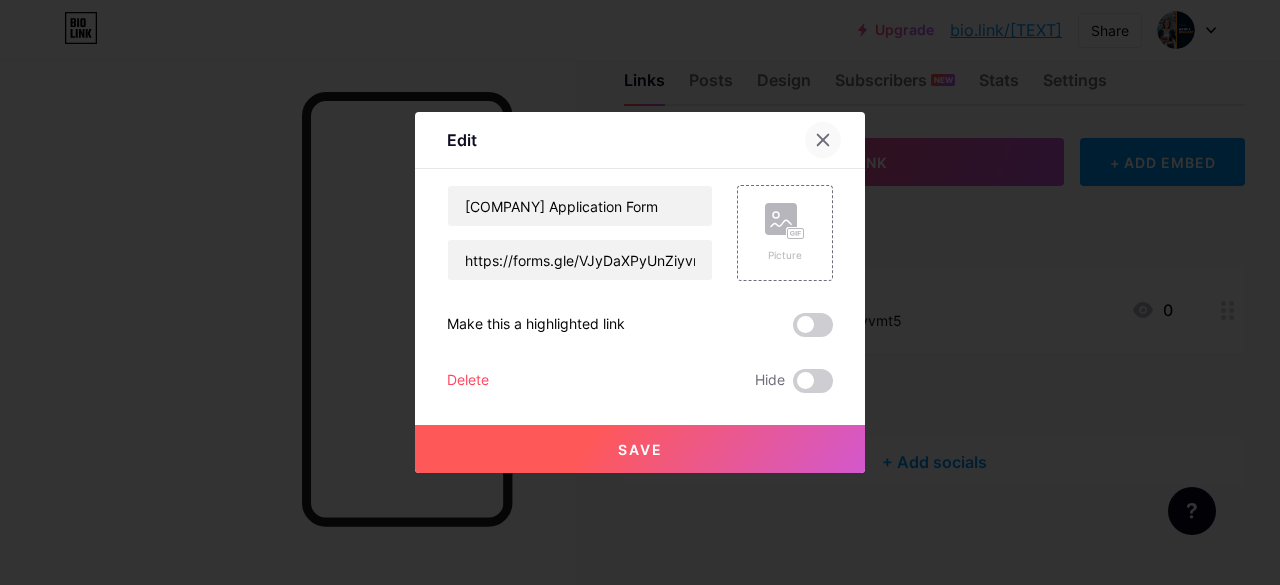 click at bounding box center (823, 140) 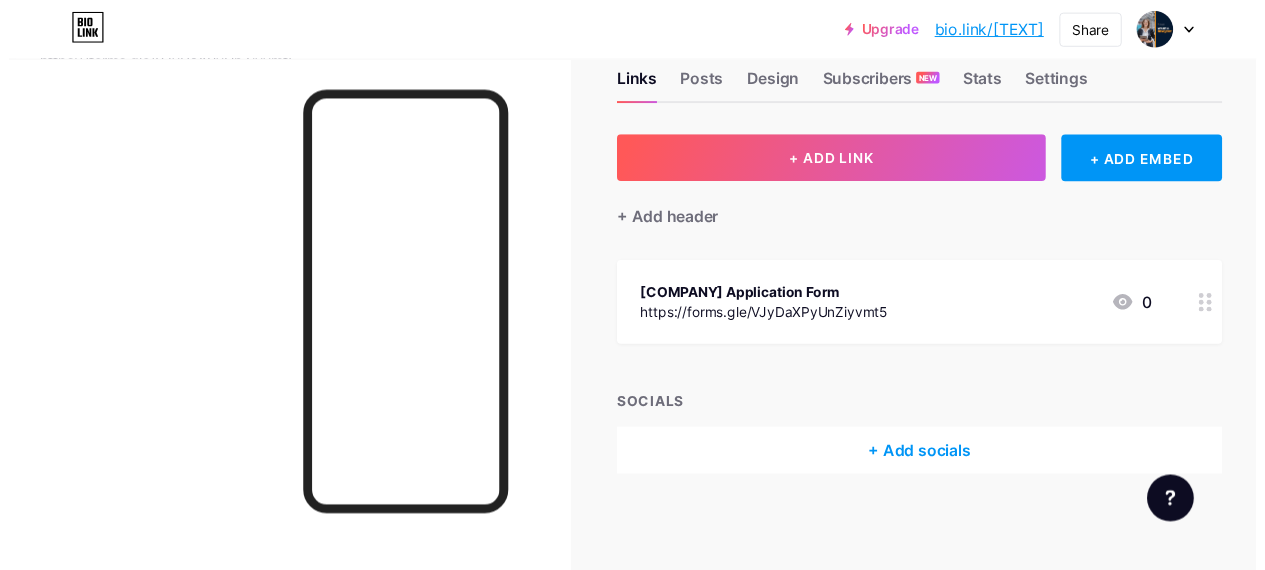 scroll, scrollTop: 63, scrollLeft: 0, axis: vertical 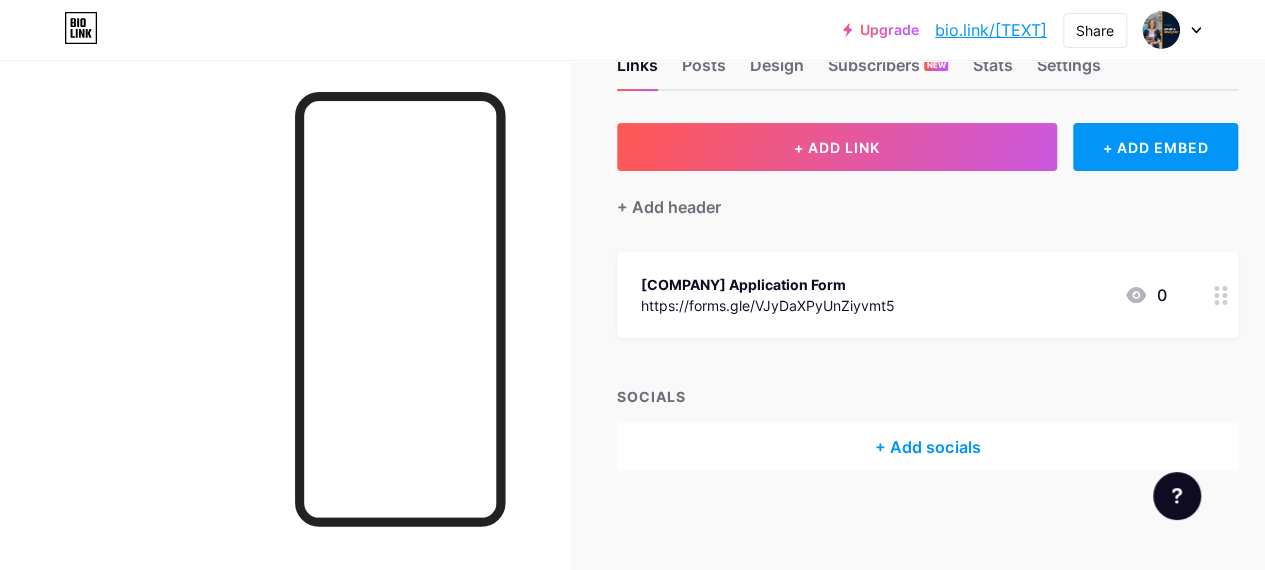 click at bounding box center (1221, 295) 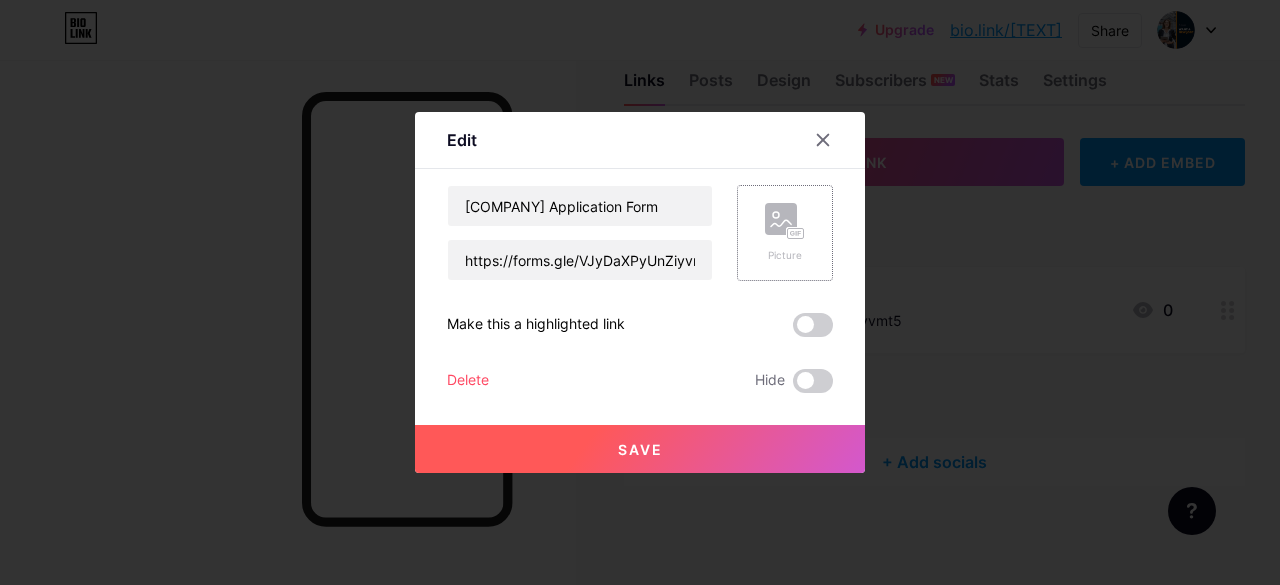 click on "Picture" at bounding box center [785, 233] 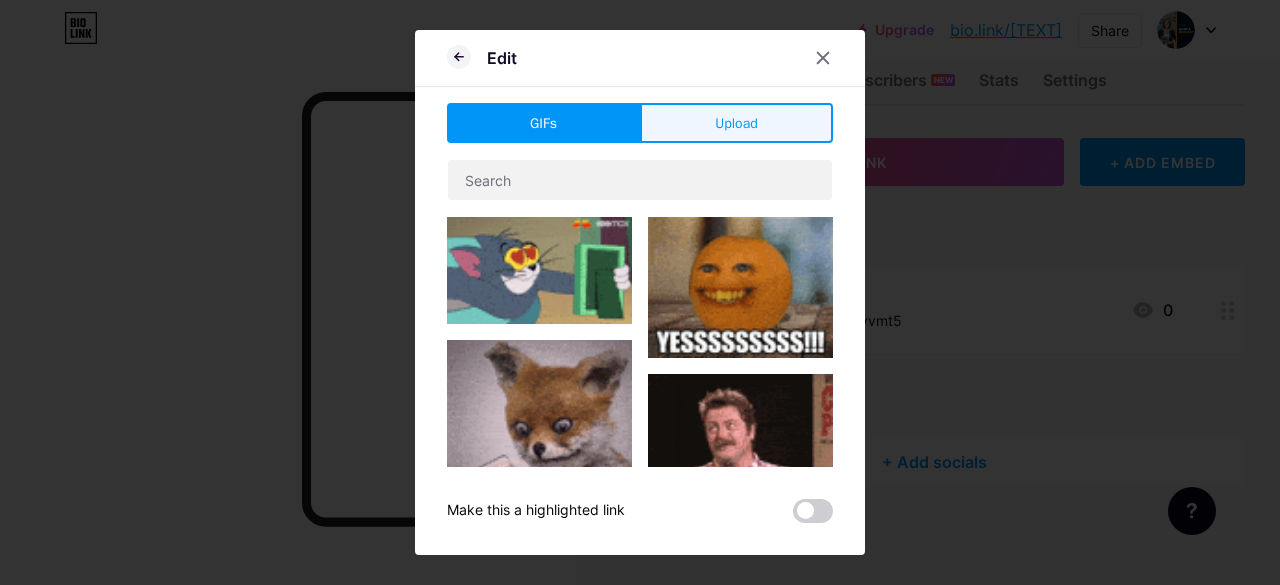 click on "Upload" at bounding box center [736, 123] 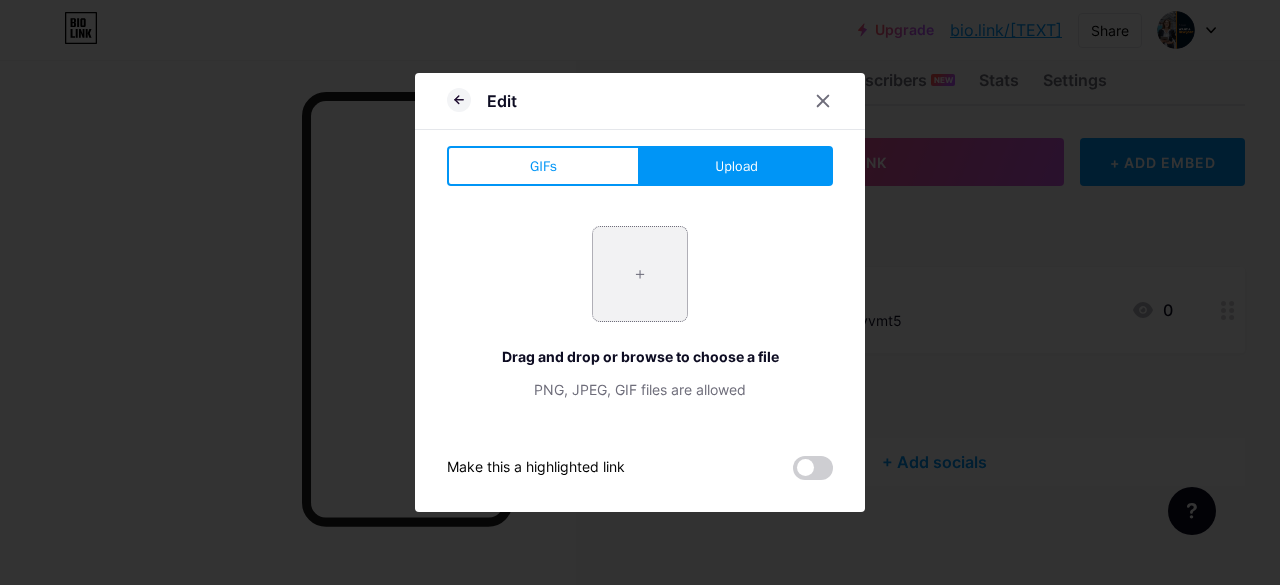 click at bounding box center (640, 274) 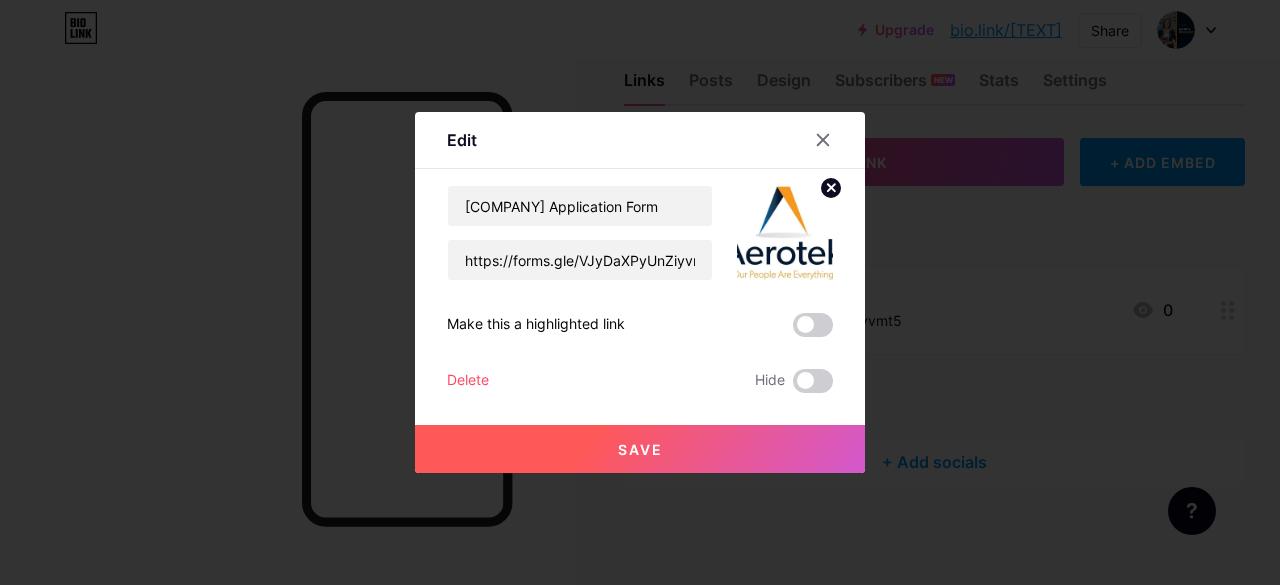 click on "Save" at bounding box center (640, 449) 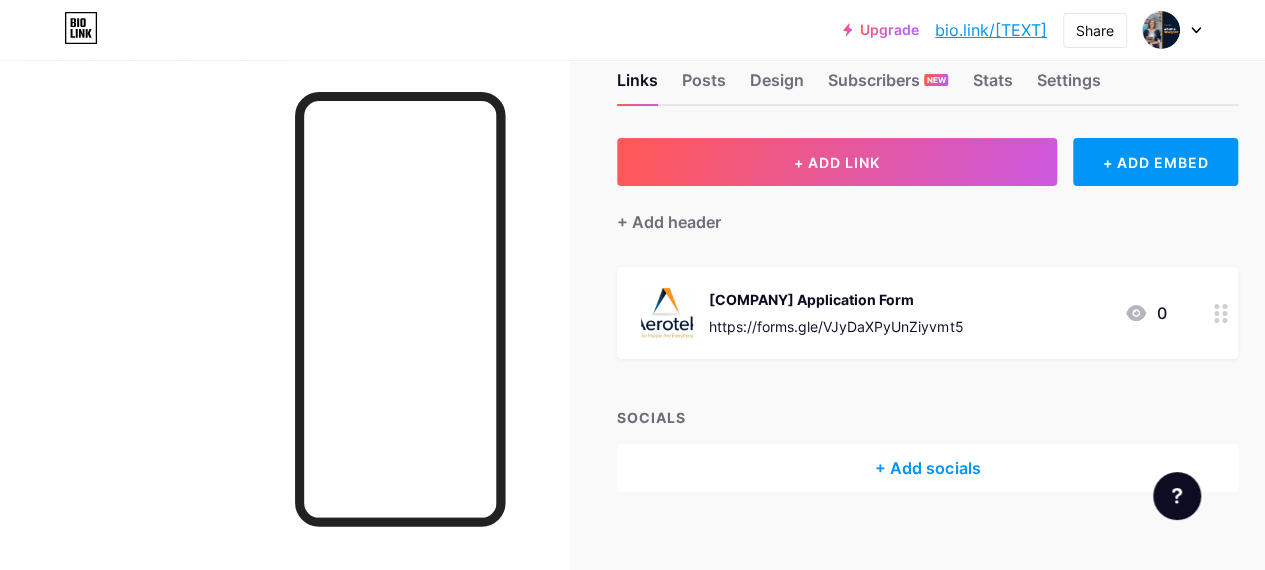 click at bounding box center (1224, 313) 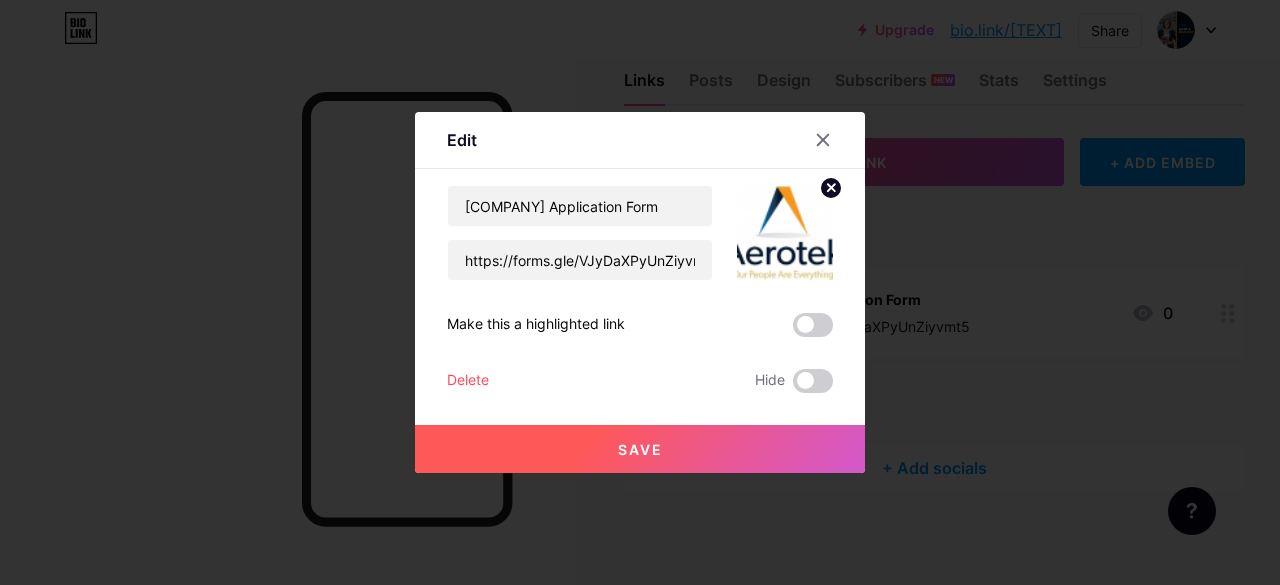 click at bounding box center (831, 187) 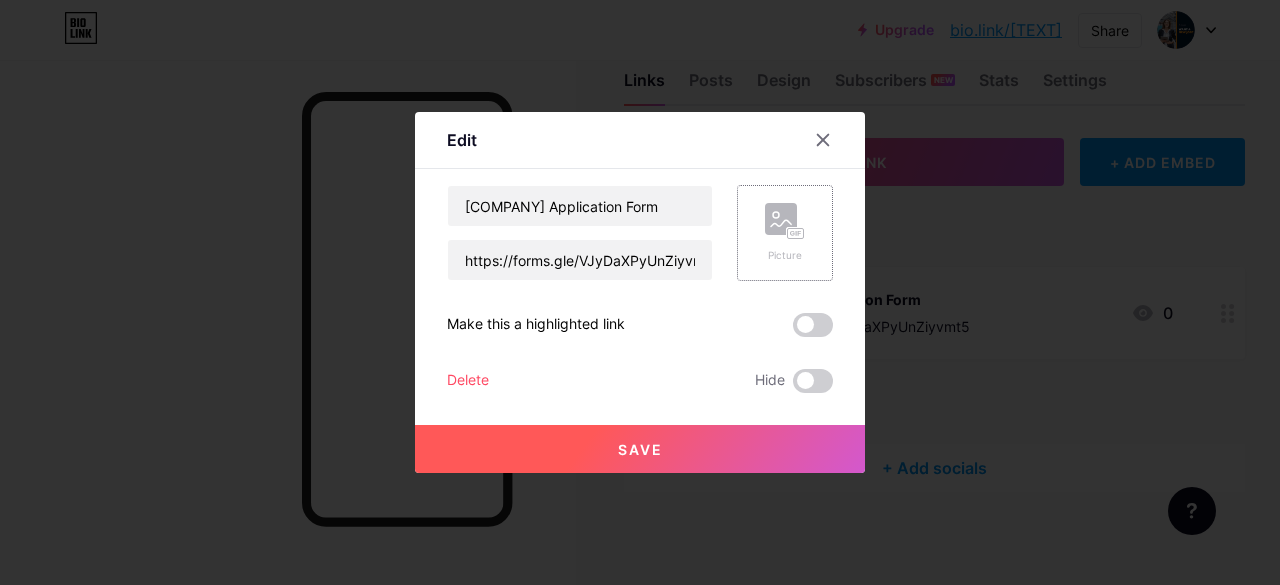 click on "Save" at bounding box center (640, 449) 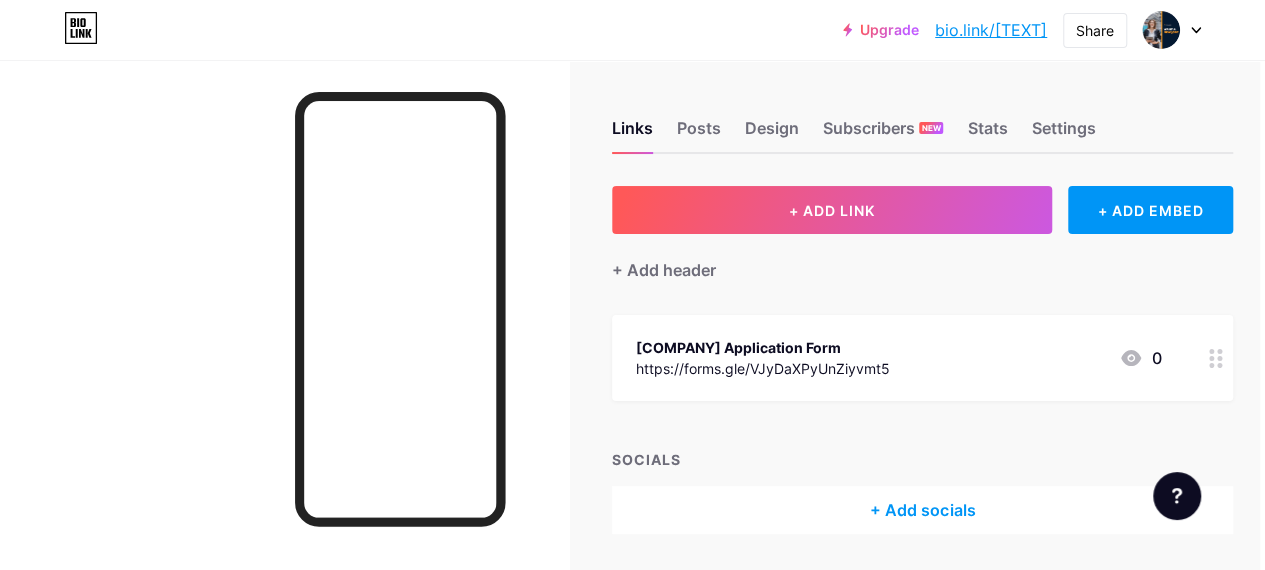 scroll, scrollTop: 0, scrollLeft: 4, axis: horizontal 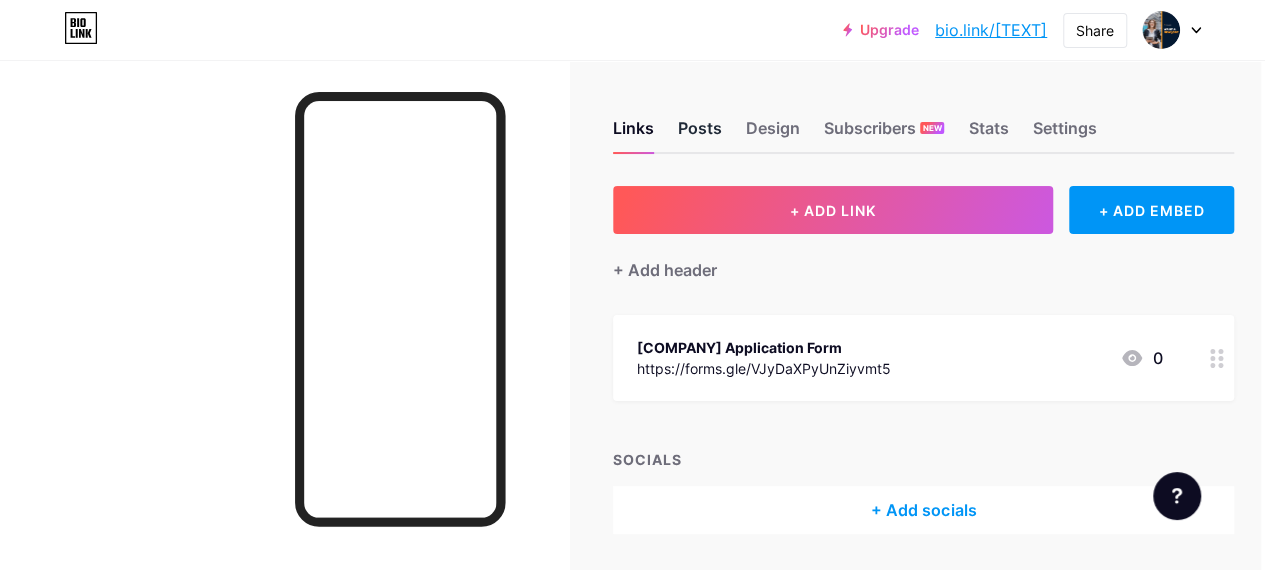 click on "Posts" at bounding box center (700, 134) 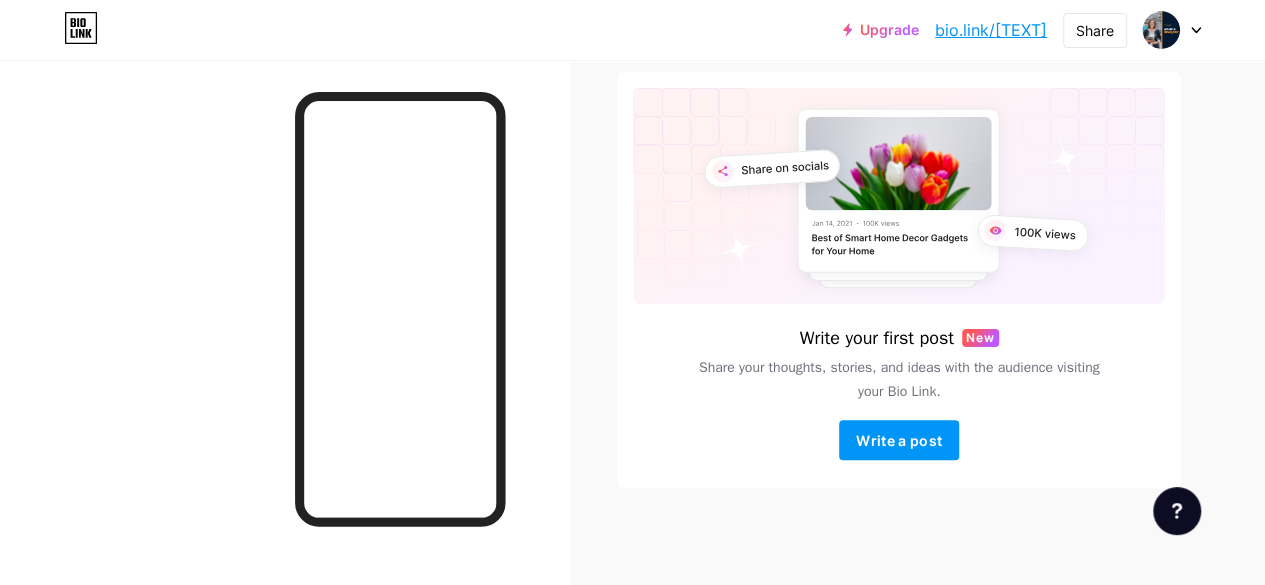 scroll, scrollTop: 0, scrollLeft: 0, axis: both 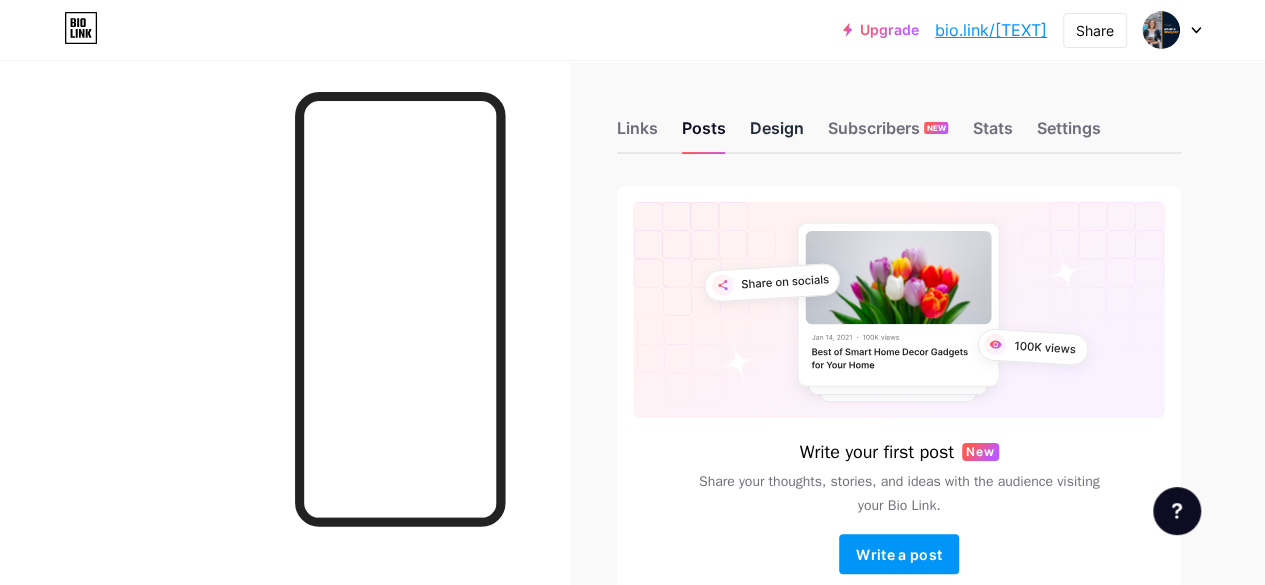 click on "Design" at bounding box center (777, 134) 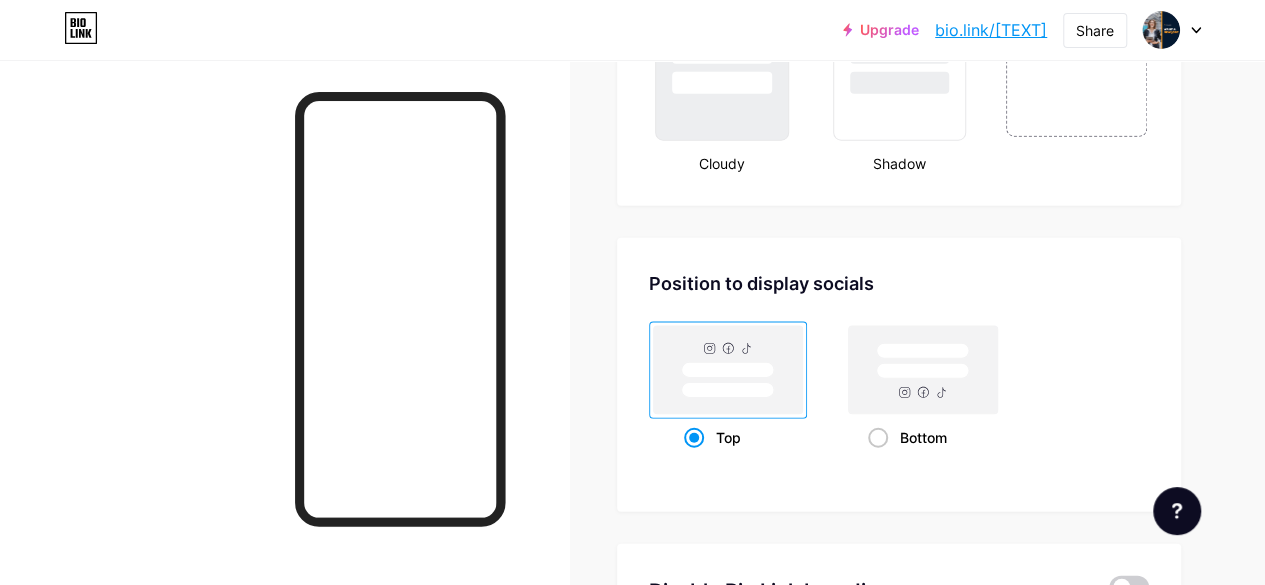 scroll, scrollTop: 2811, scrollLeft: 0, axis: vertical 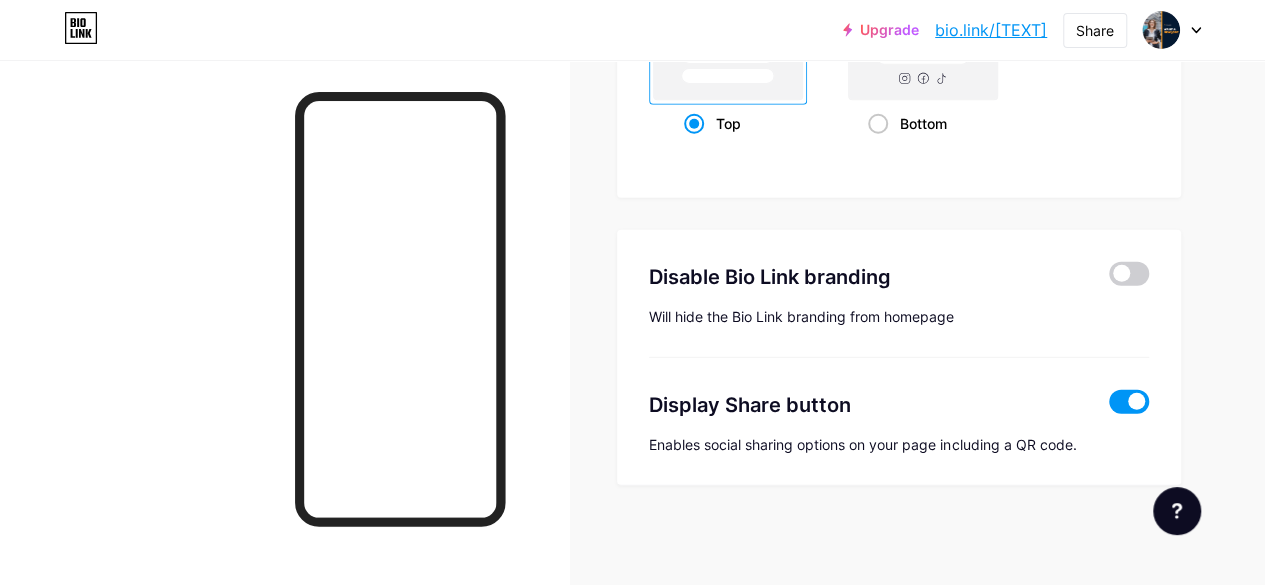 click at bounding box center (1129, 402) 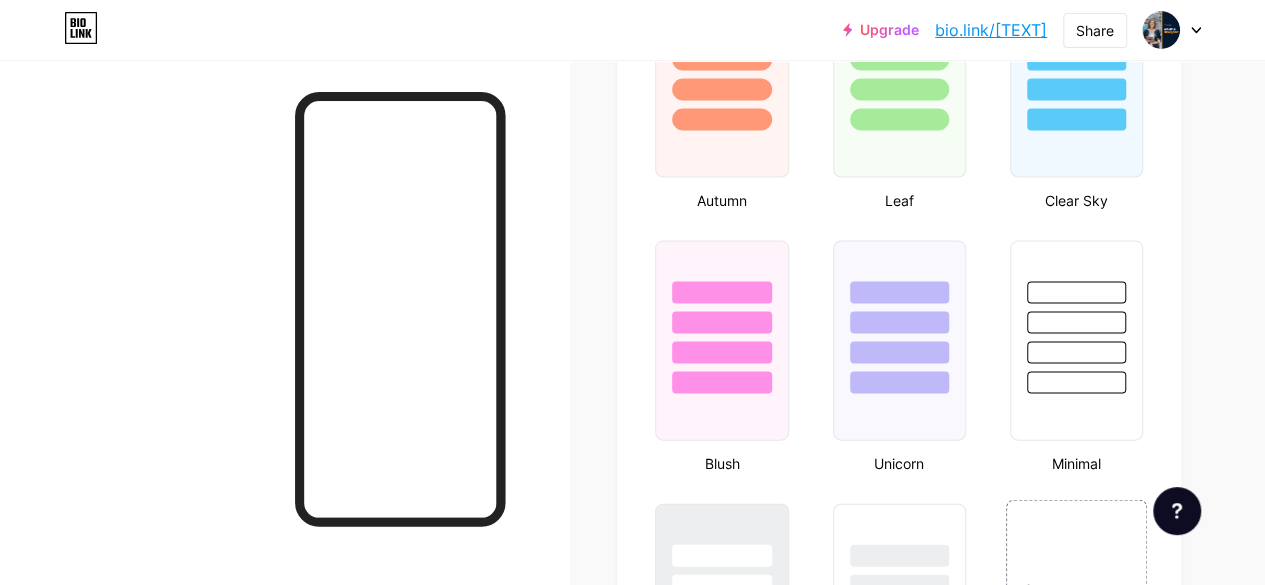 scroll, scrollTop: 2241, scrollLeft: 0, axis: vertical 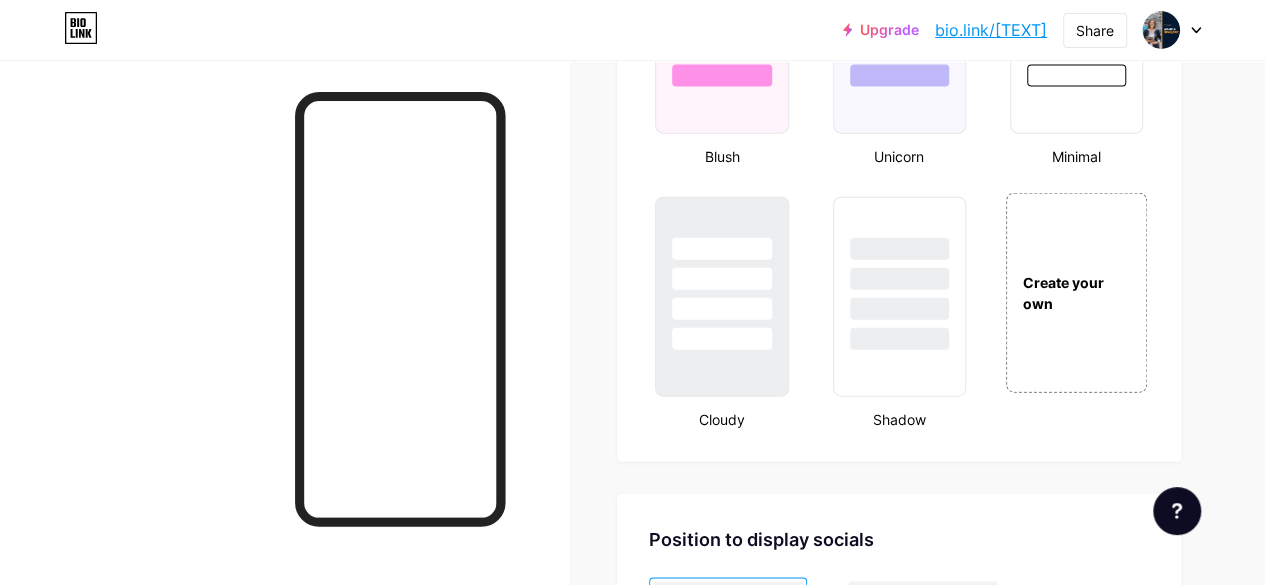 click on "Create your own" at bounding box center [1076, 293] 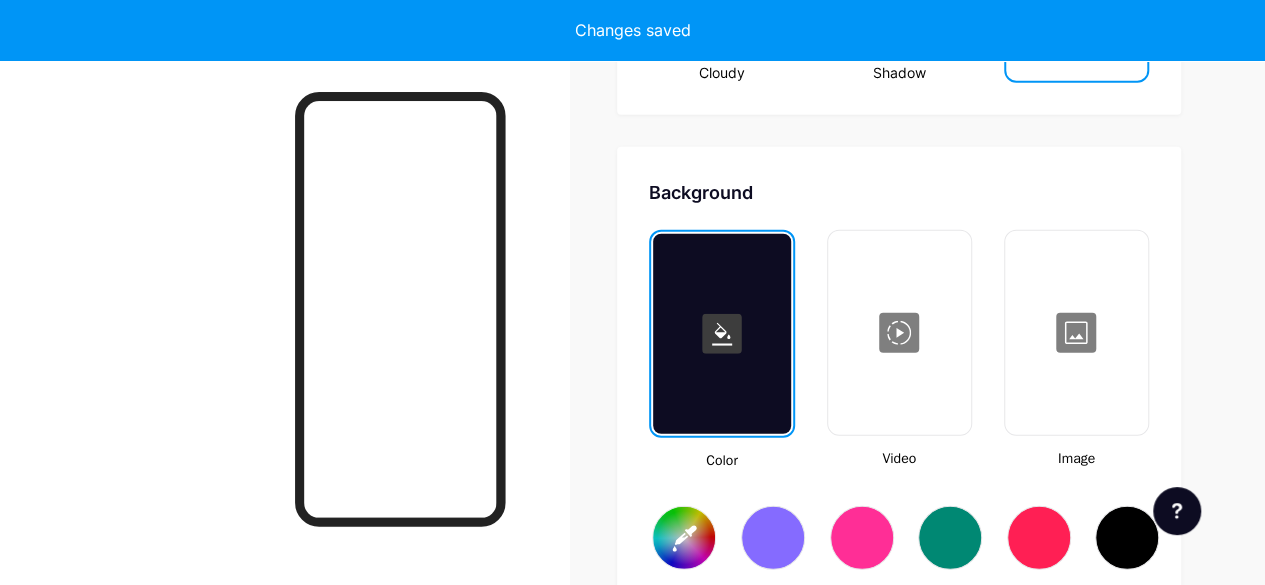 scroll, scrollTop: 2655, scrollLeft: 0, axis: vertical 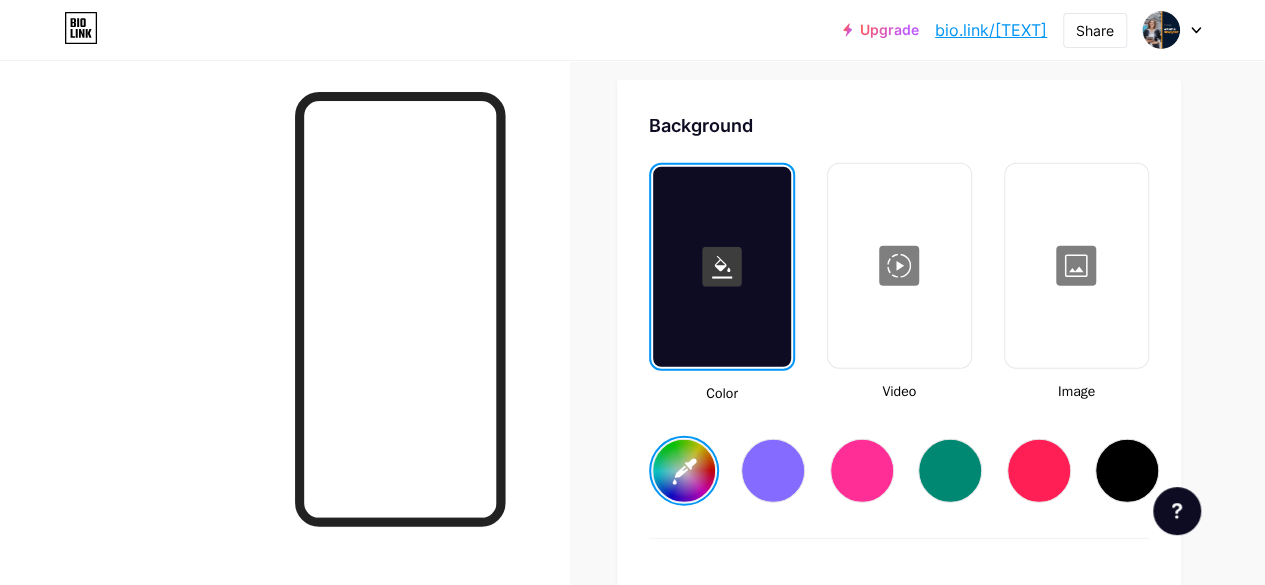 click at bounding box center (1076, 266) 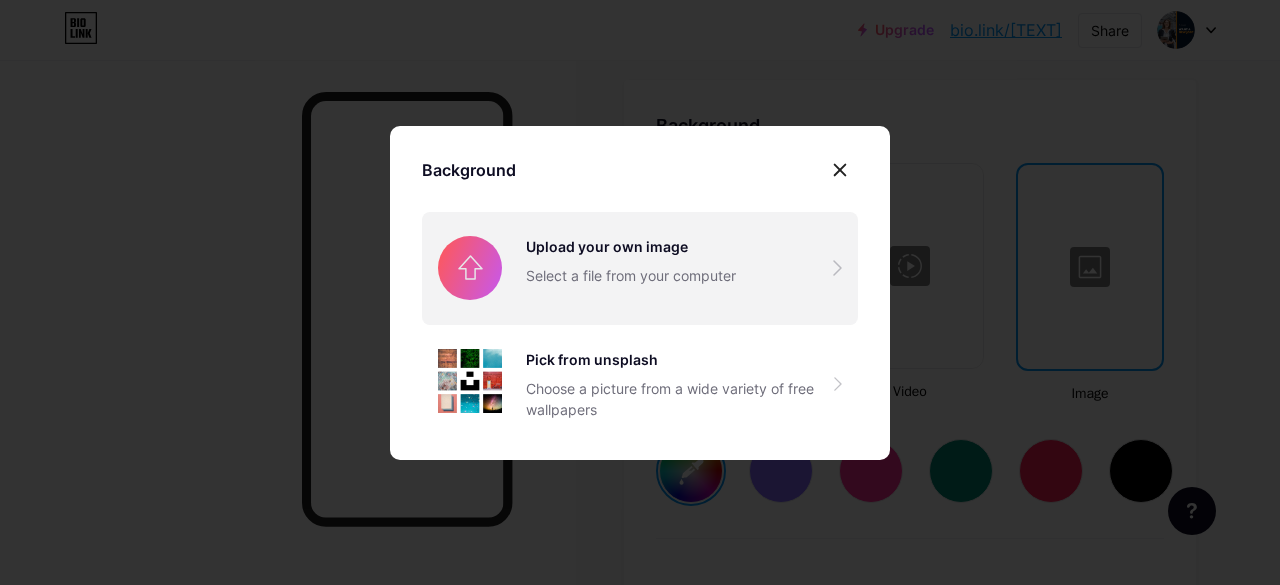 click at bounding box center (640, 268) 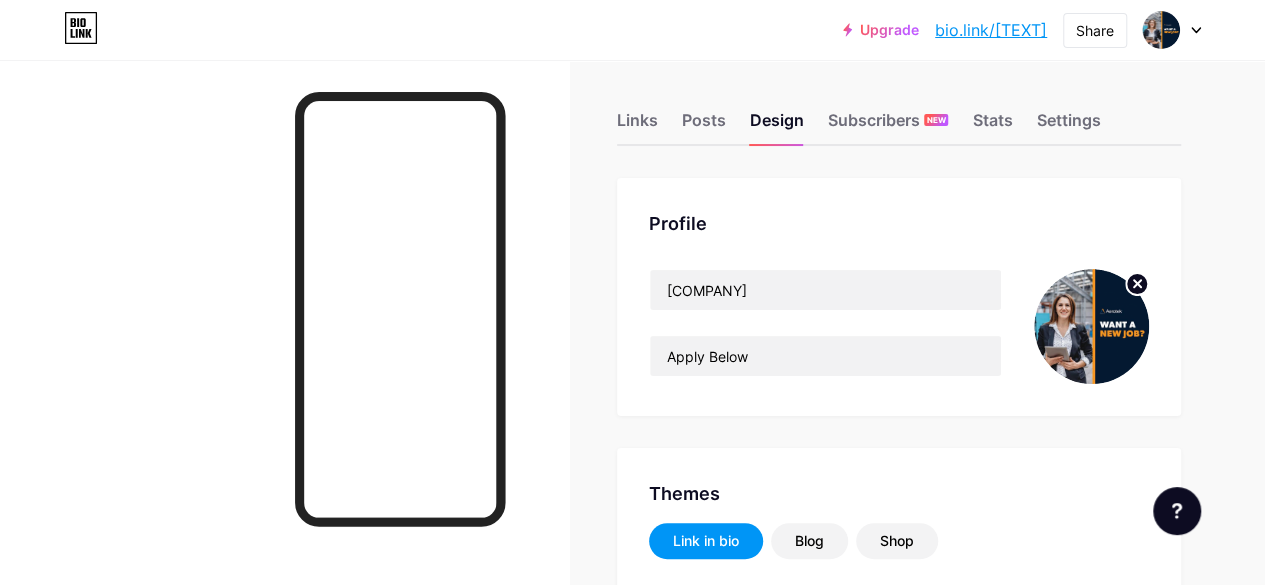 scroll, scrollTop: 0, scrollLeft: 0, axis: both 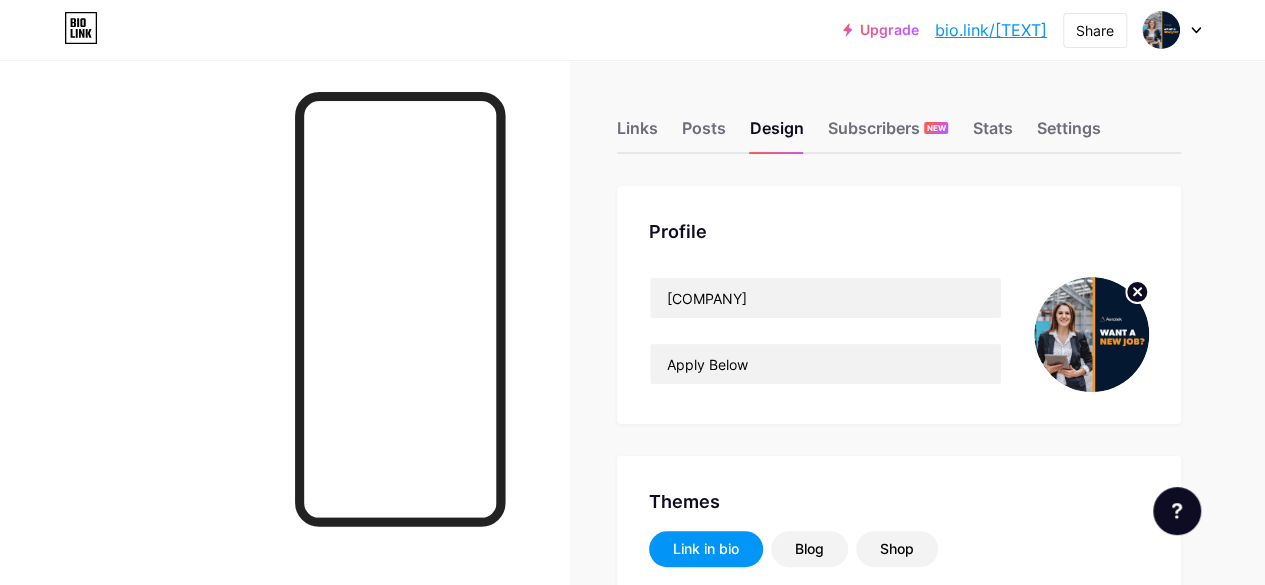 click at bounding box center (1137, 292) 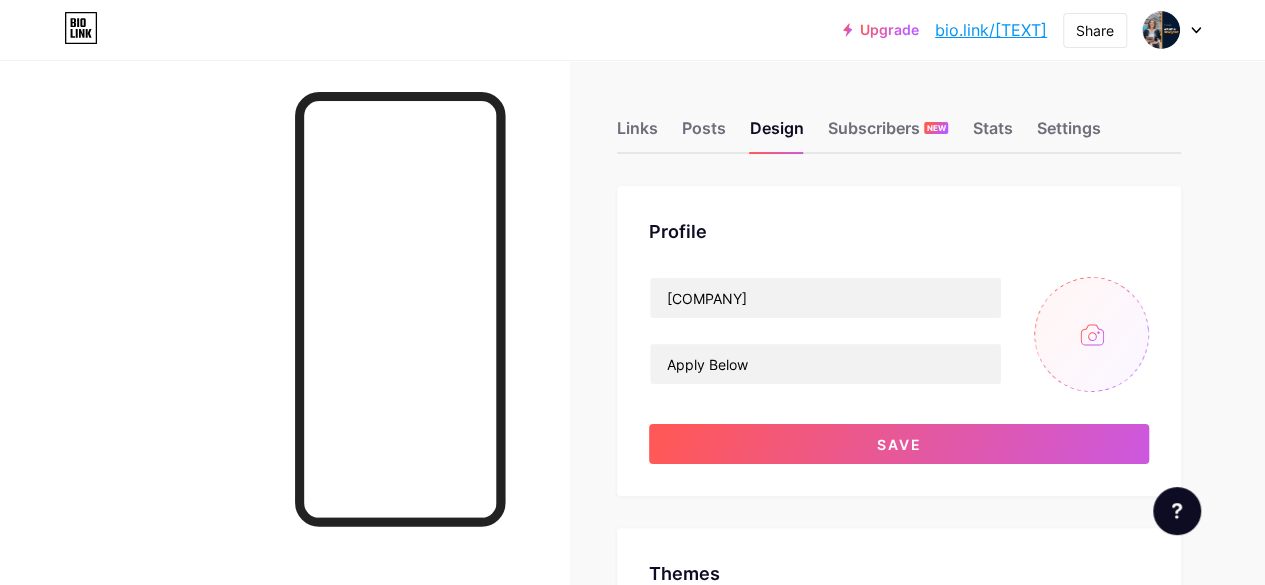 click at bounding box center (1091, 334) 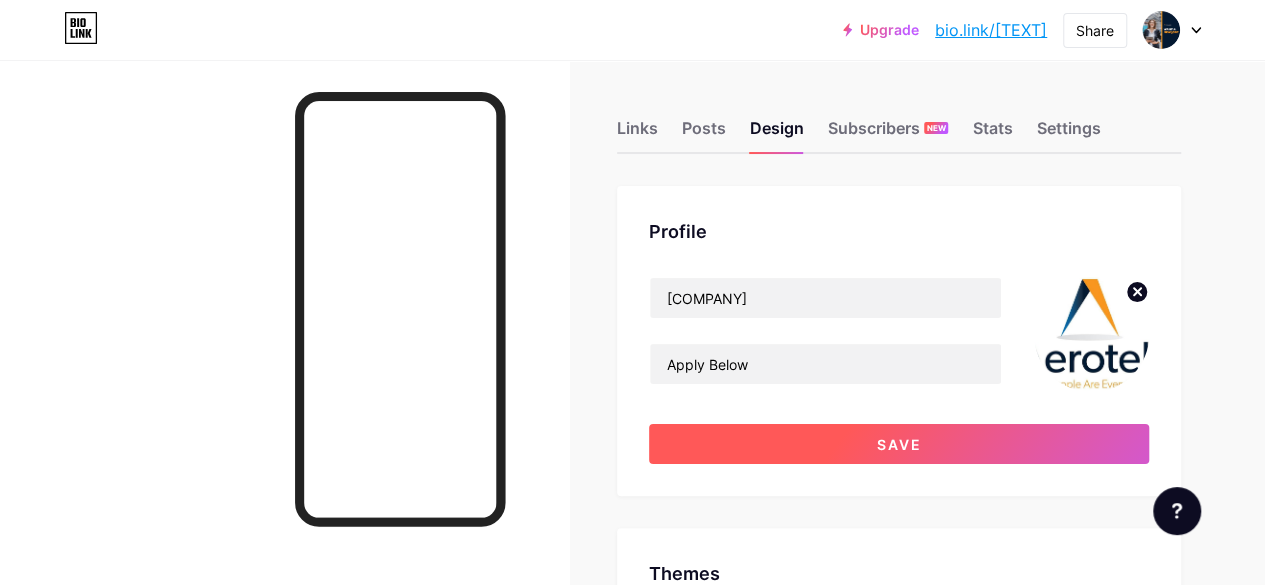 click on "Save" at bounding box center (899, 444) 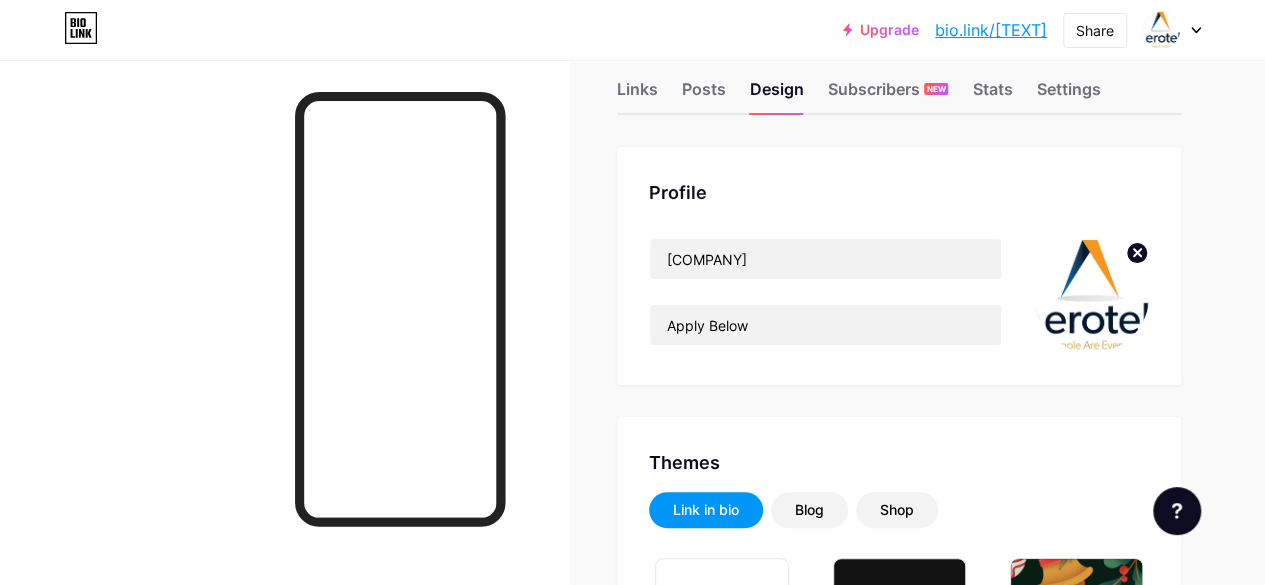 scroll, scrollTop: 0, scrollLeft: 0, axis: both 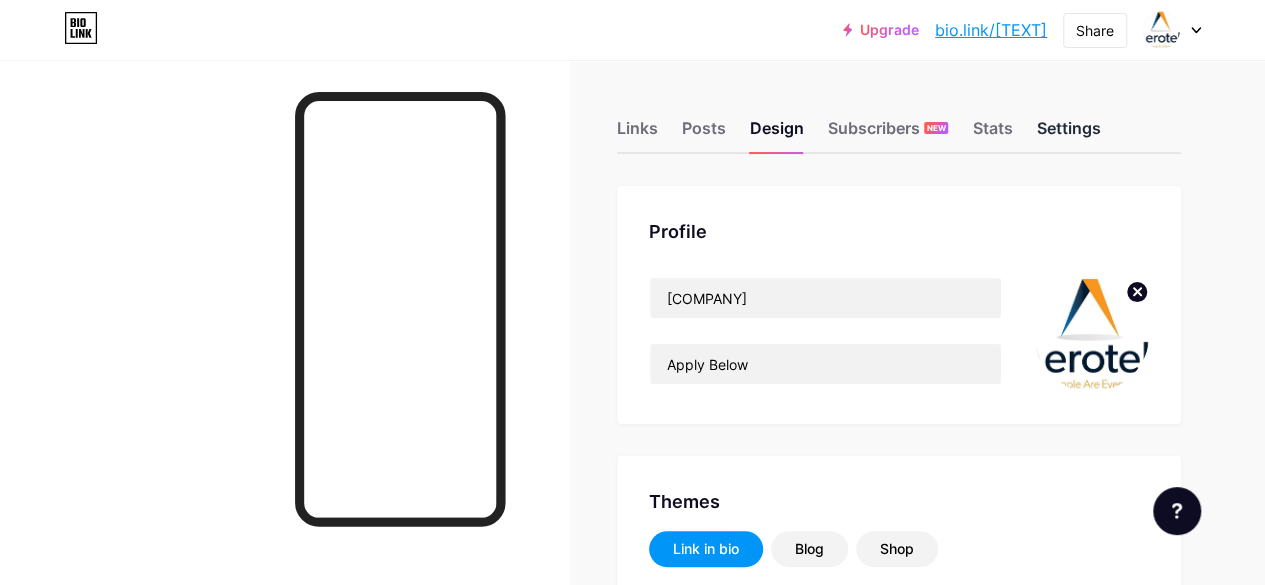click on "Settings" at bounding box center (1068, 134) 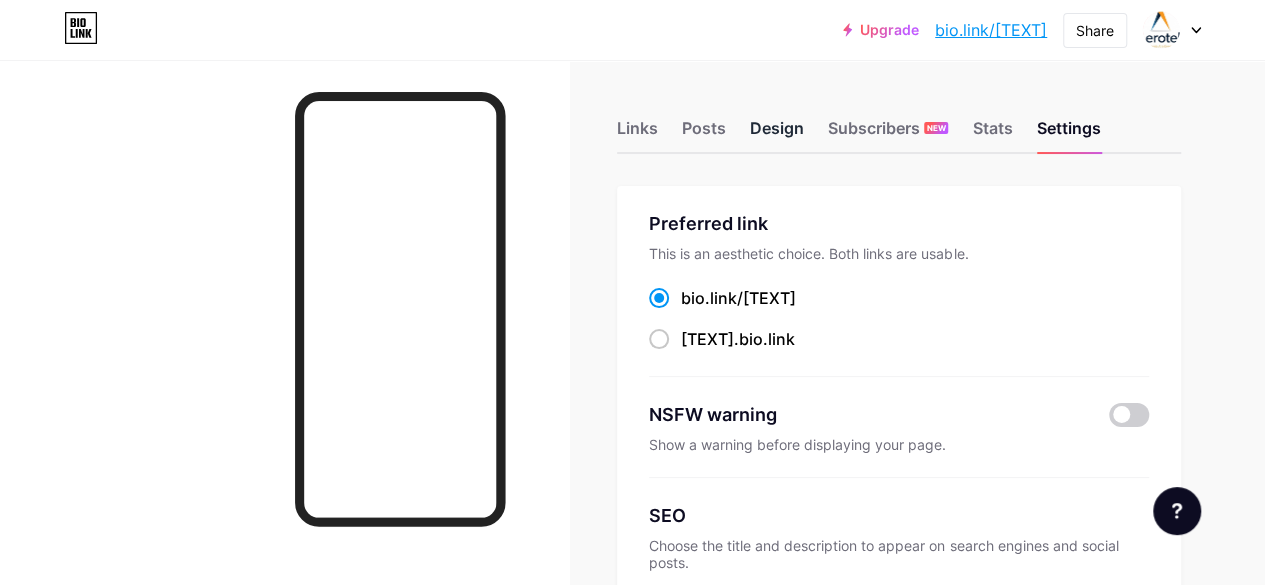 click on "Design" at bounding box center (777, 134) 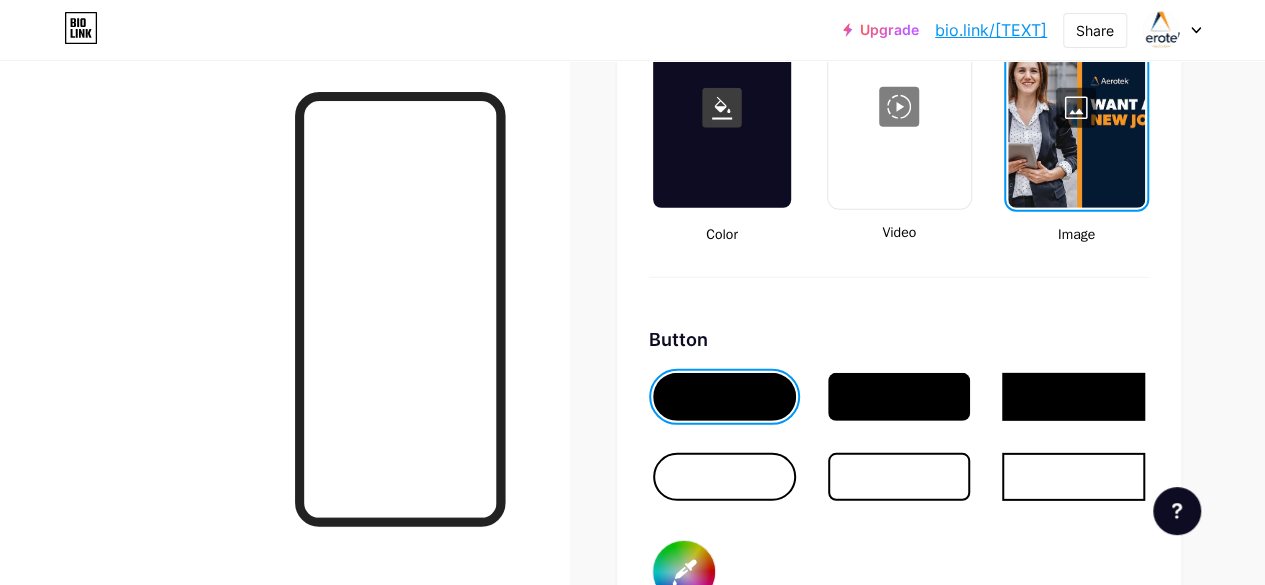 scroll, scrollTop: 2816, scrollLeft: 0, axis: vertical 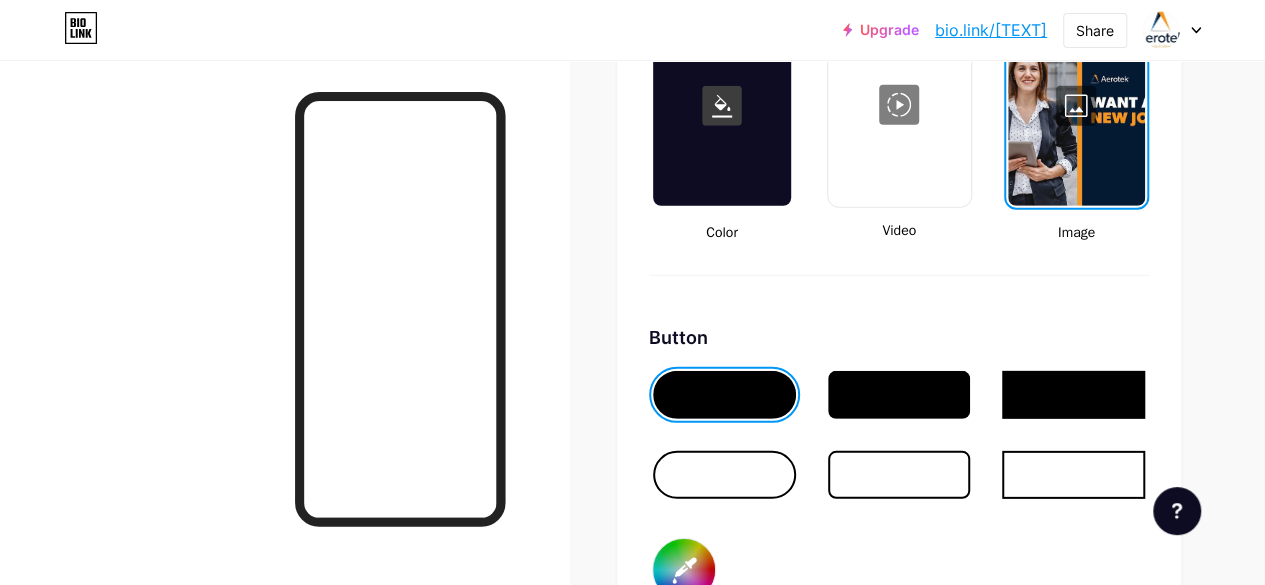 click at bounding box center (724, 475) 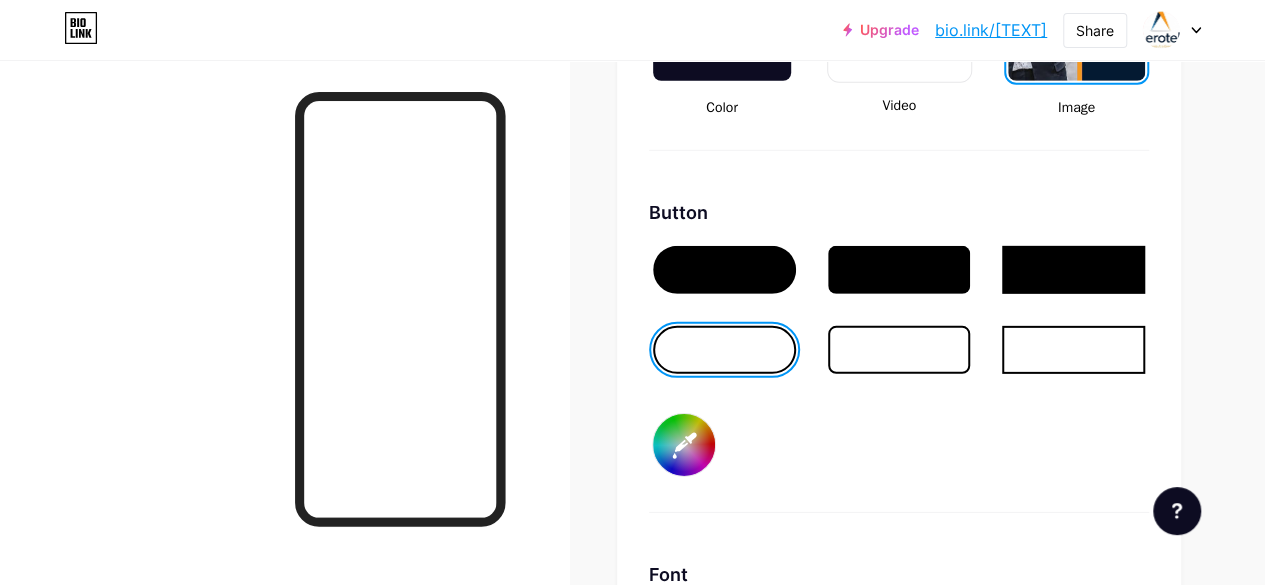 scroll, scrollTop: 2929, scrollLeft: 0, axis: vertical 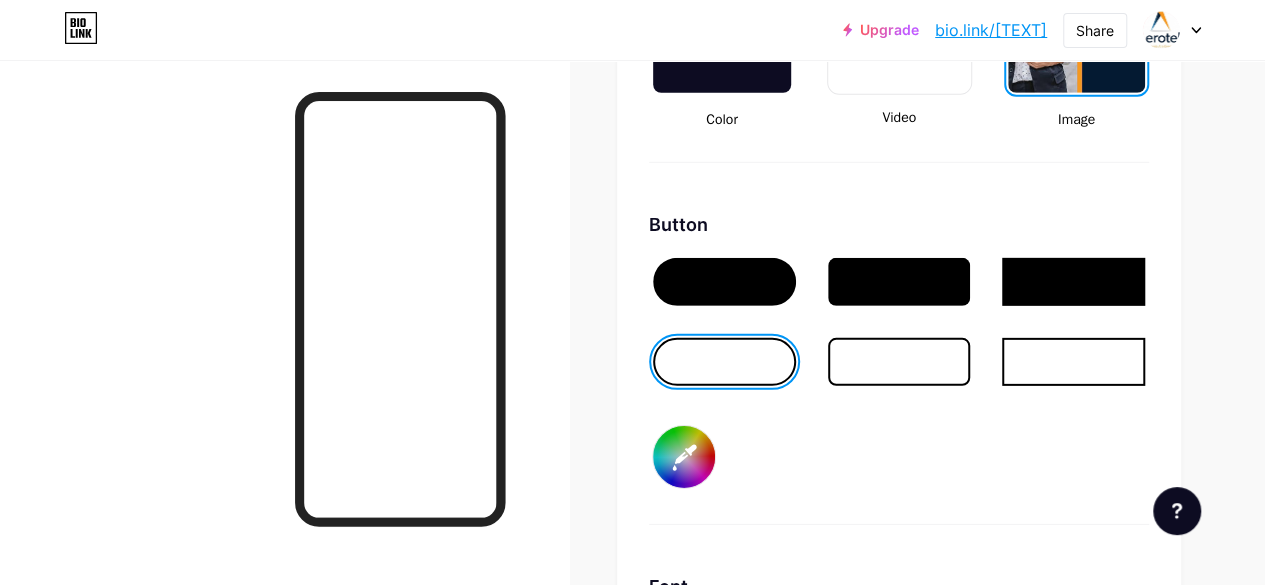 click on "#000000" at bounding box center (684, 457) 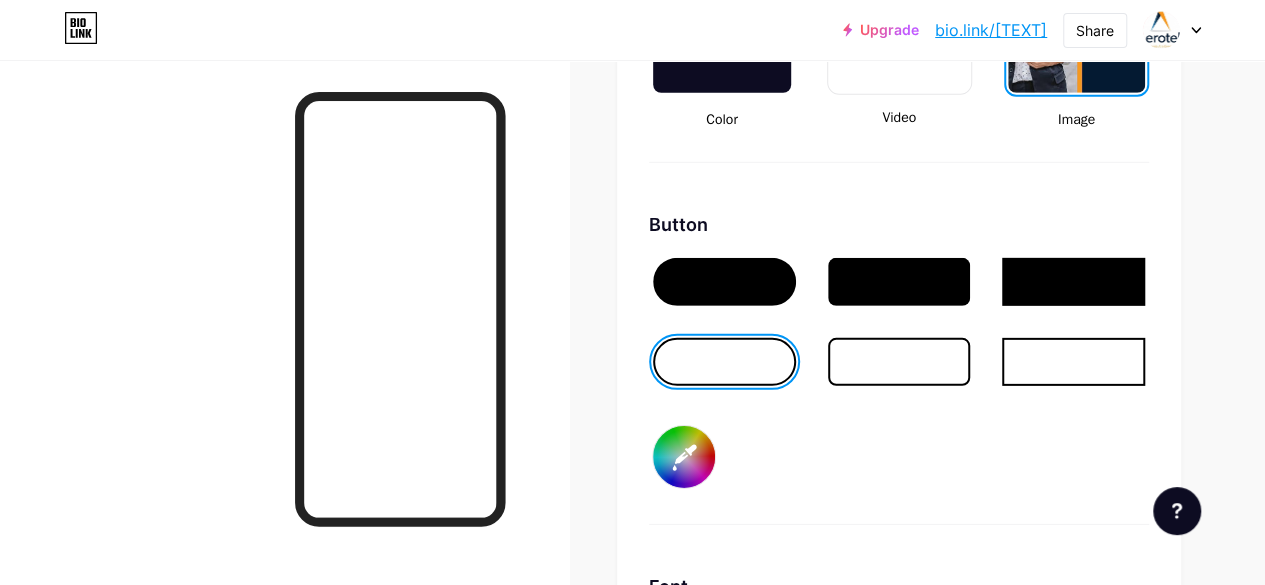 click on "#000000" at bounding box center [684, 457] 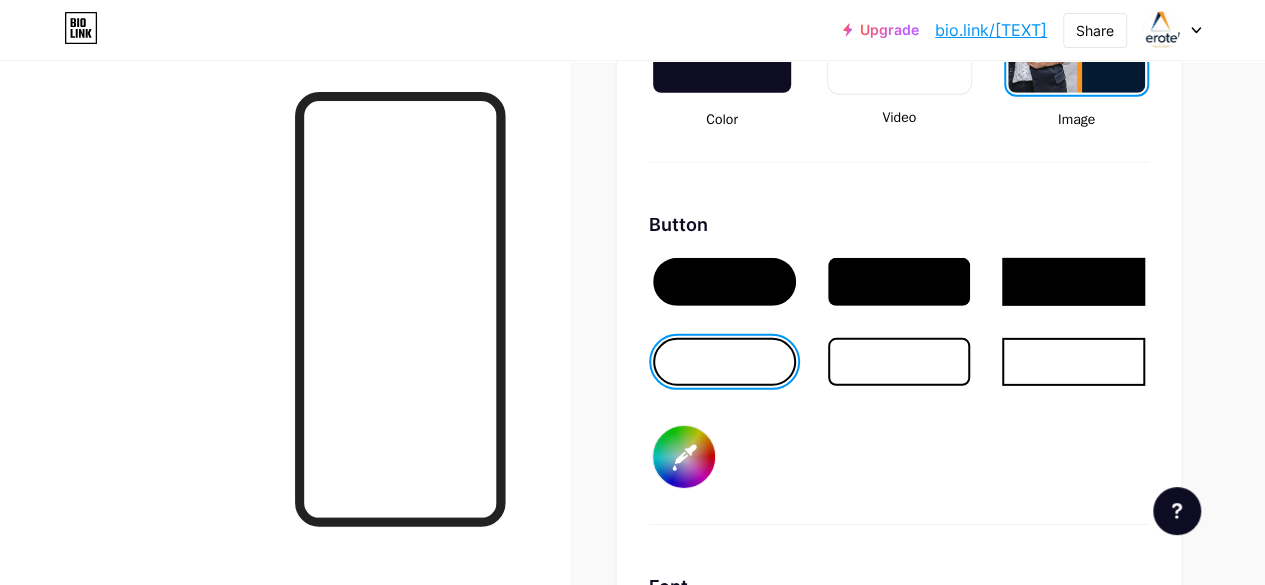 click on "#000000" at bounding box center [684, 457] 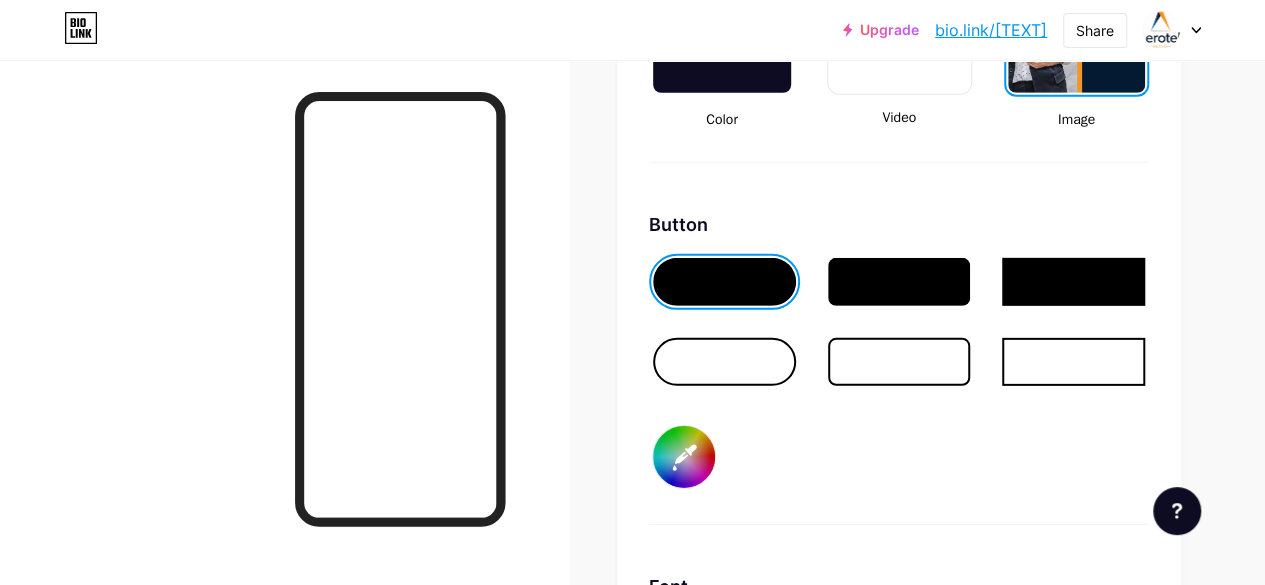 click at bounding box center (724, 362) 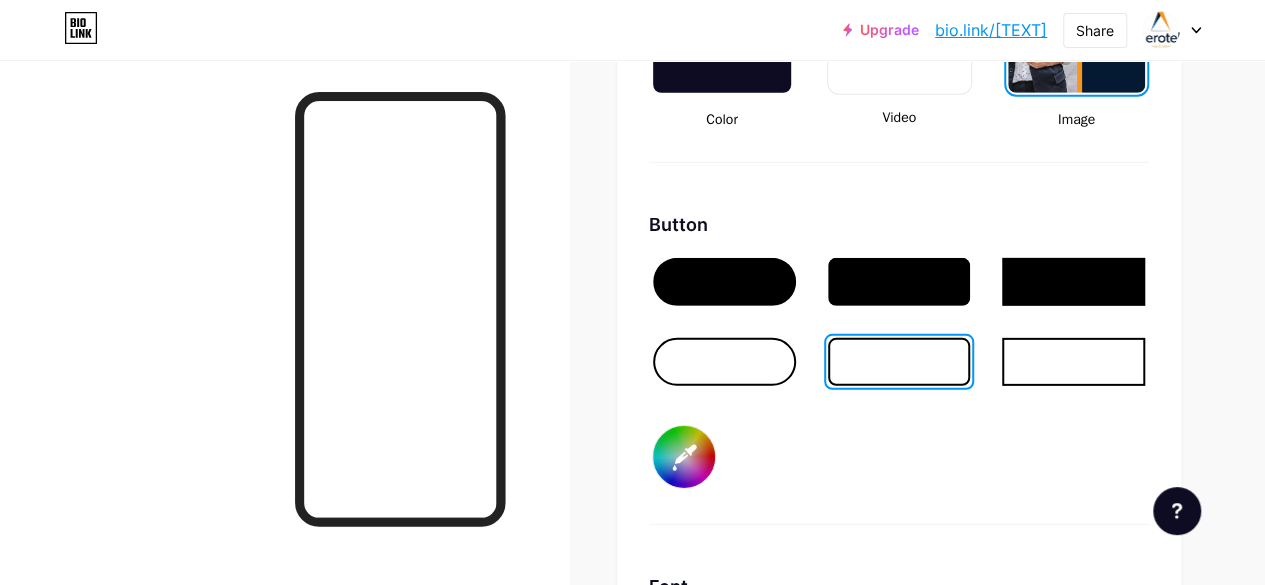 click at bounding box center [724, 282] 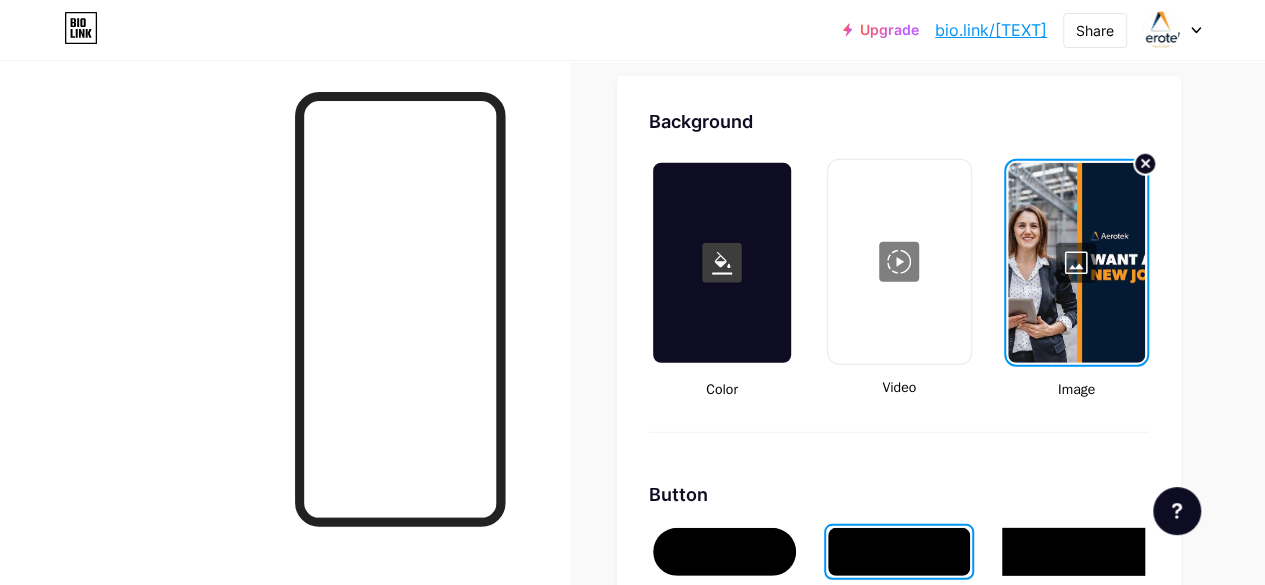 scroll, scrollTop: 2657, scrollLeft: 0, axis: vertical 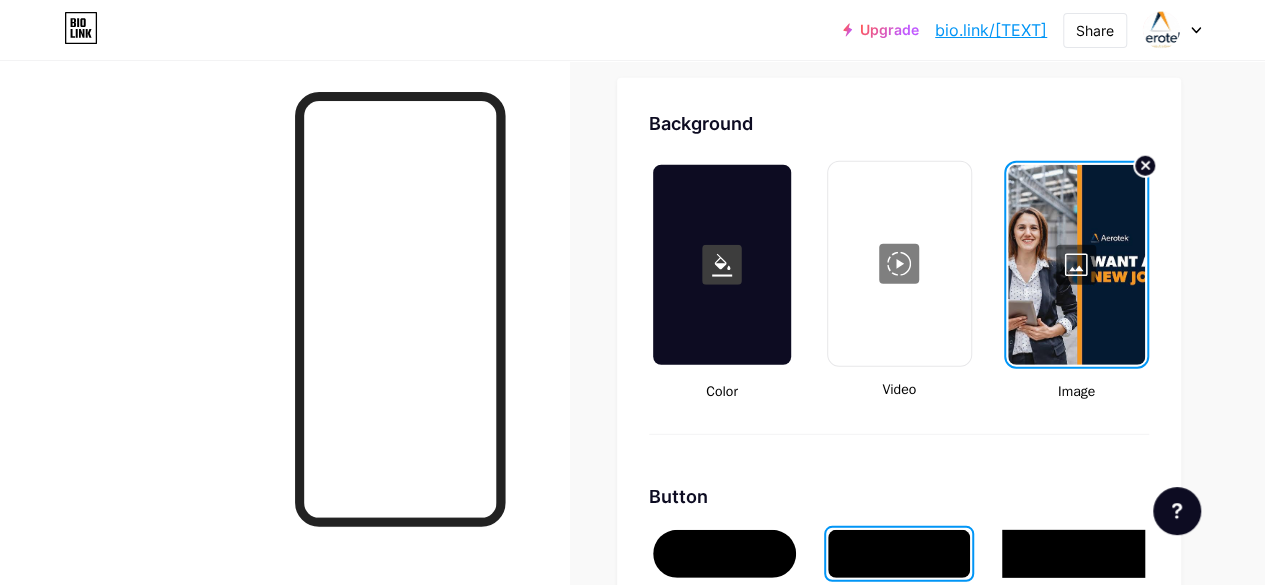 click at bounding box center (1076, 265) 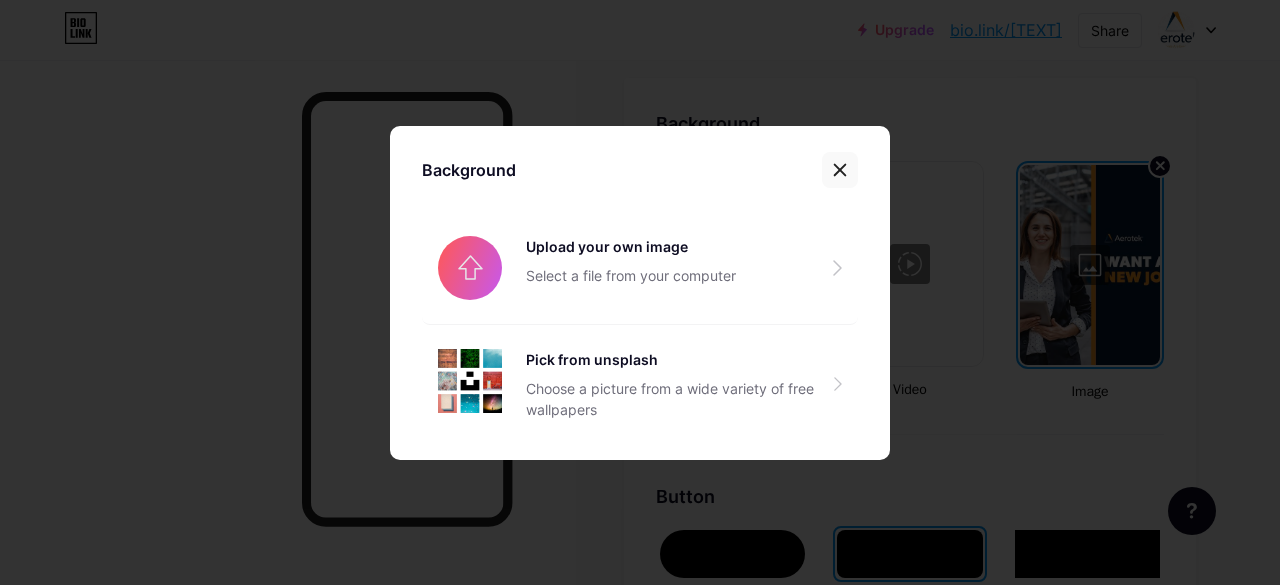 click at bounding box center [840, 170] 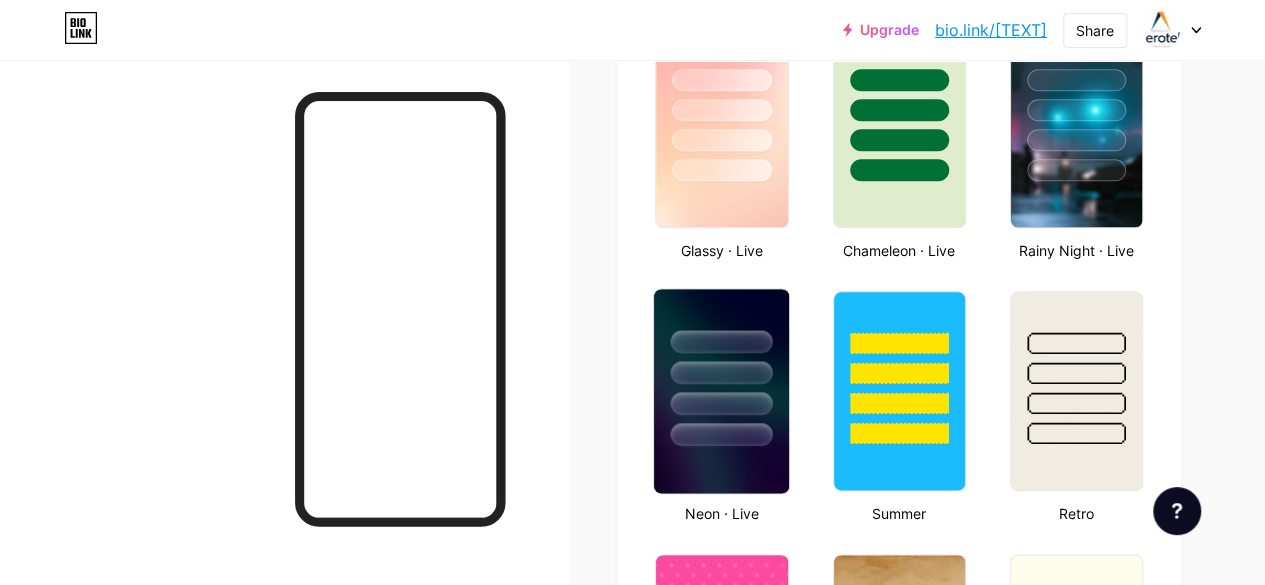 scroll, scrollTop: 1112, scrollLeft: 0, axis: vertical 